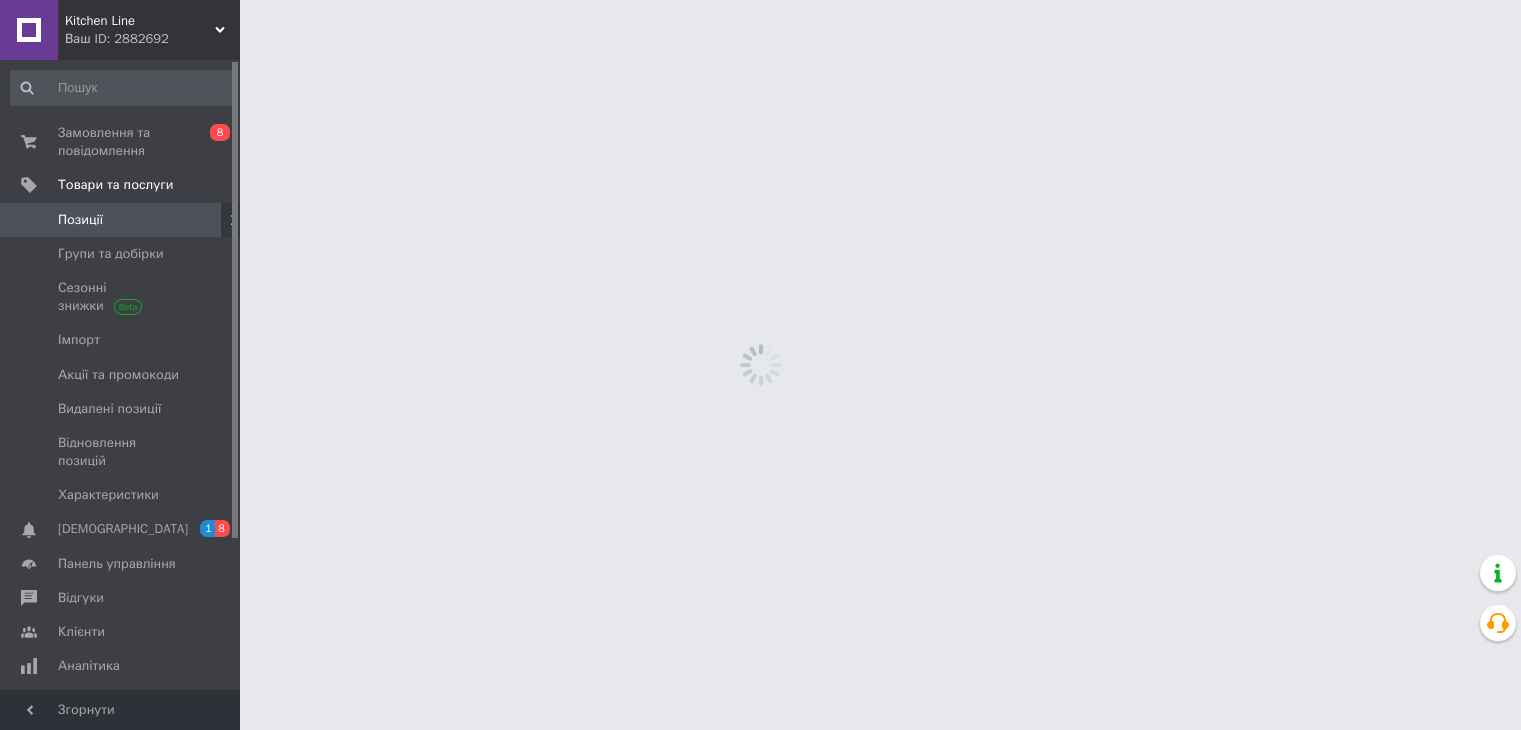 scroll, scrollTop: 0, scrollLeft: 0, axis: both 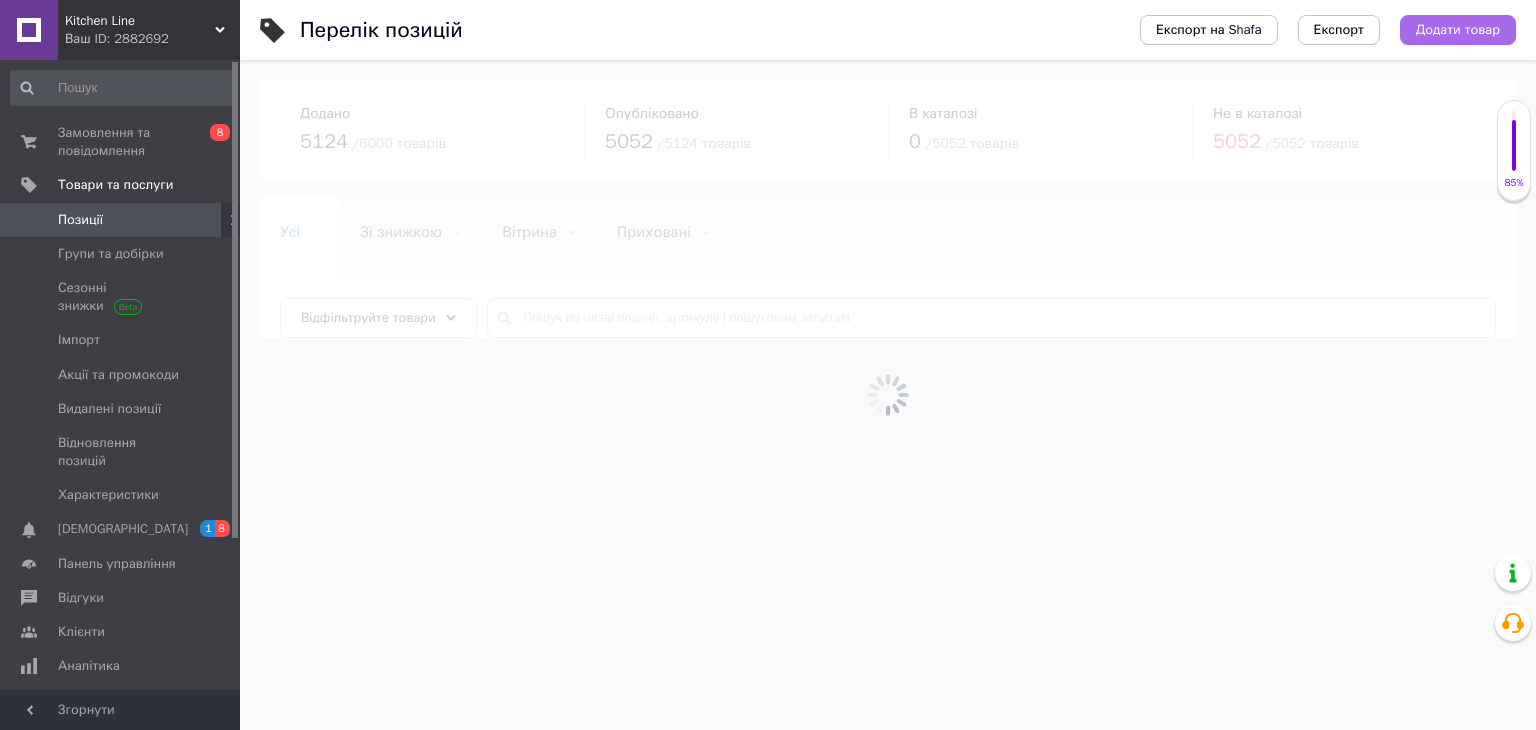 click on "Додати товар" at bounding box center (1458, 30) 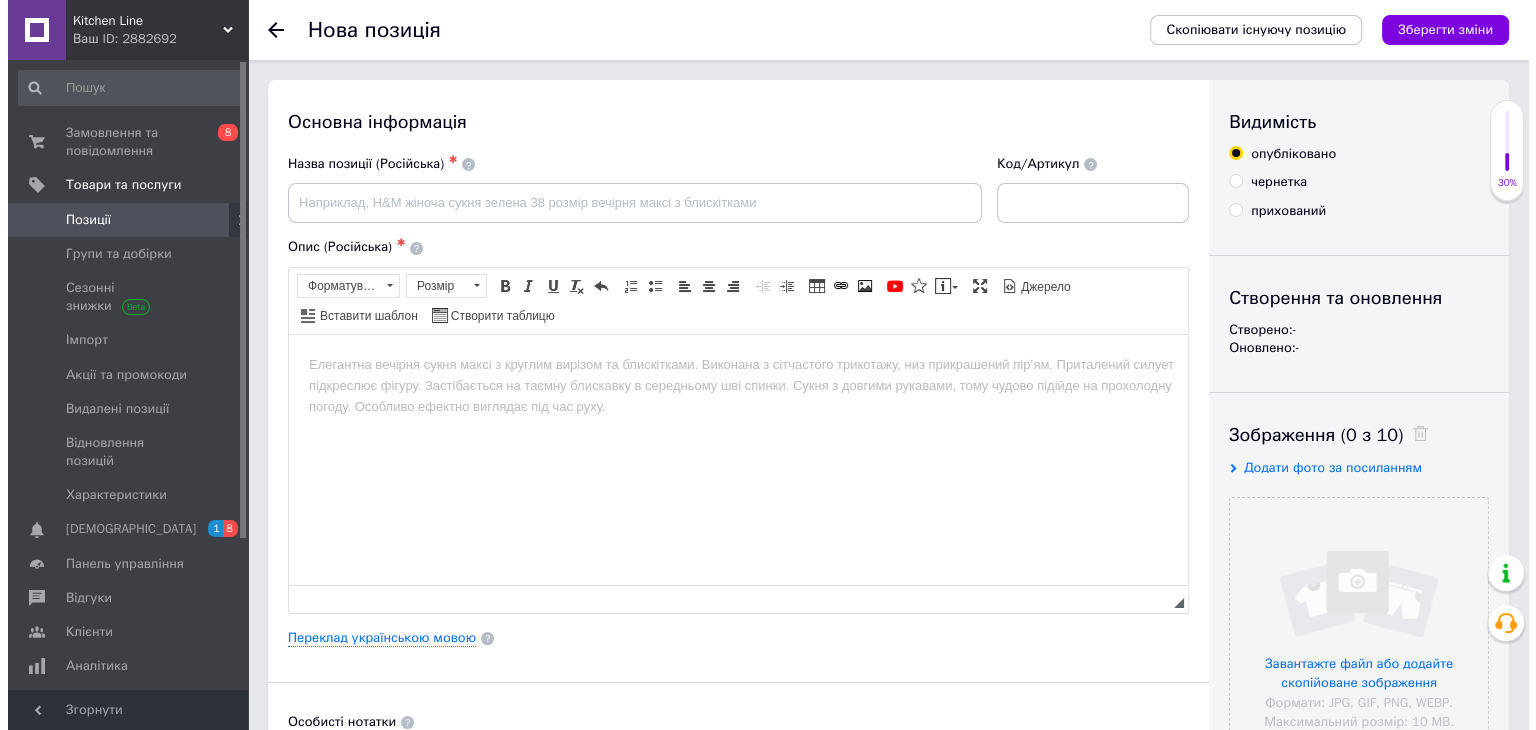 scroll, scrollTop: 0, scrollLeft: 0, axis: both 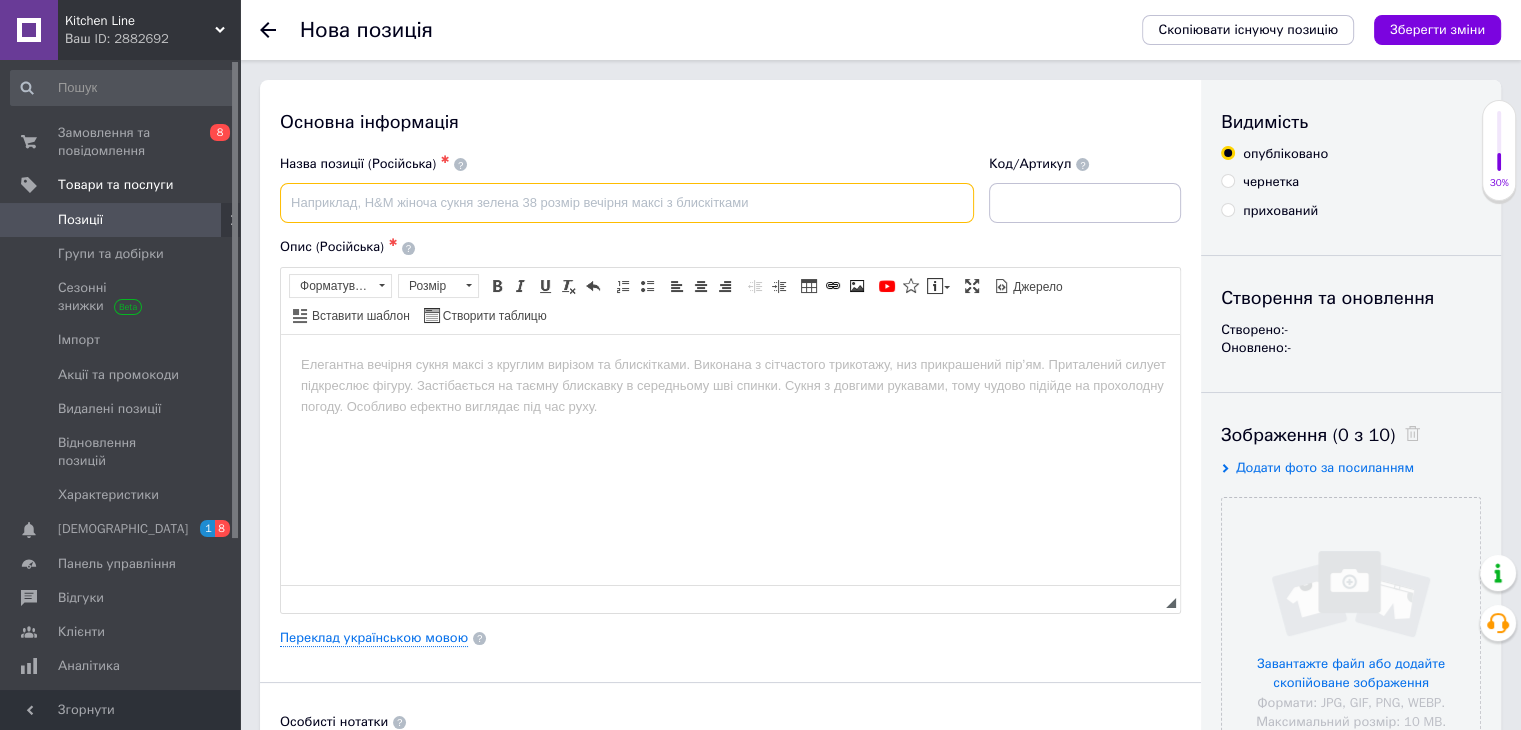 click at bounding box center [627, 203] 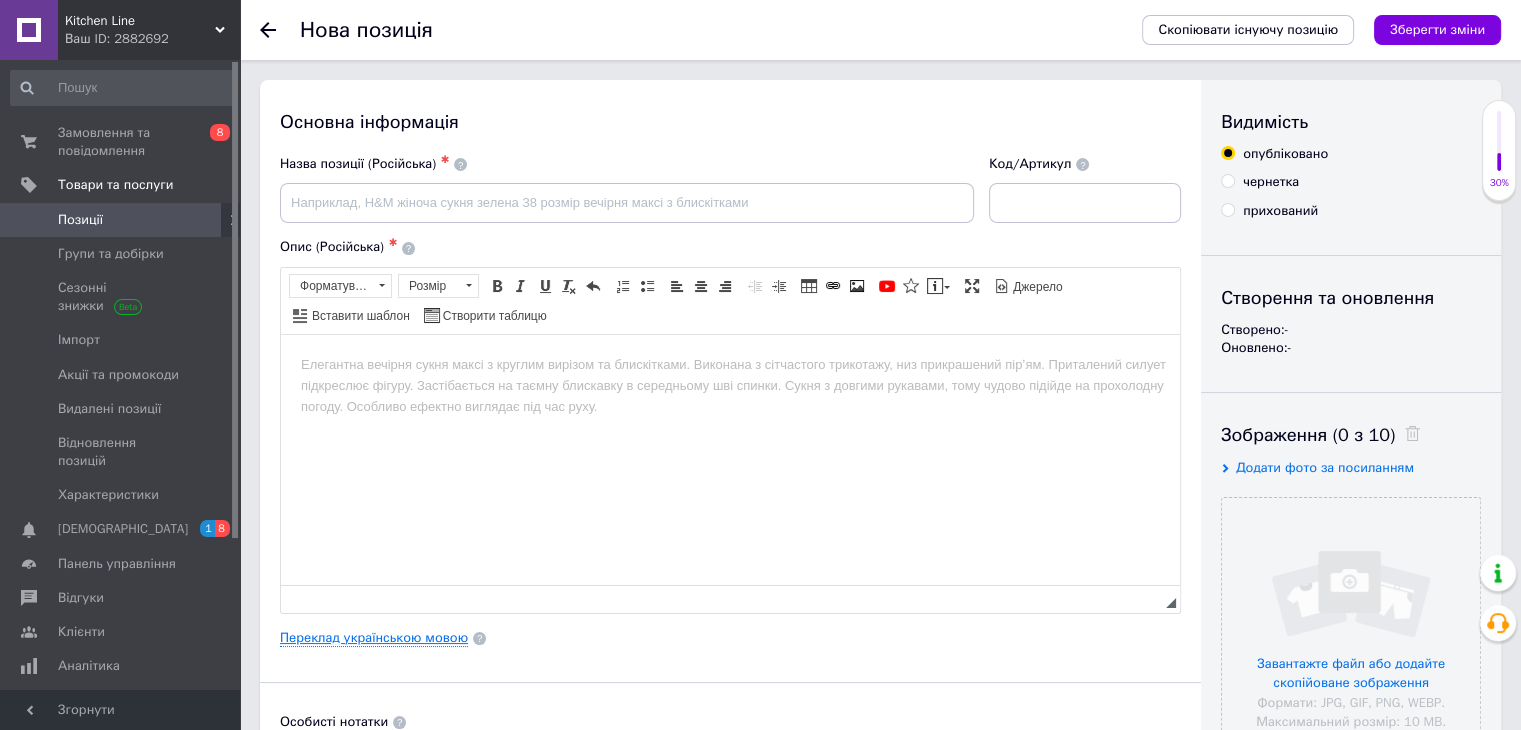 click on "Переклад українською мовою" at bounding box center (374, 638) 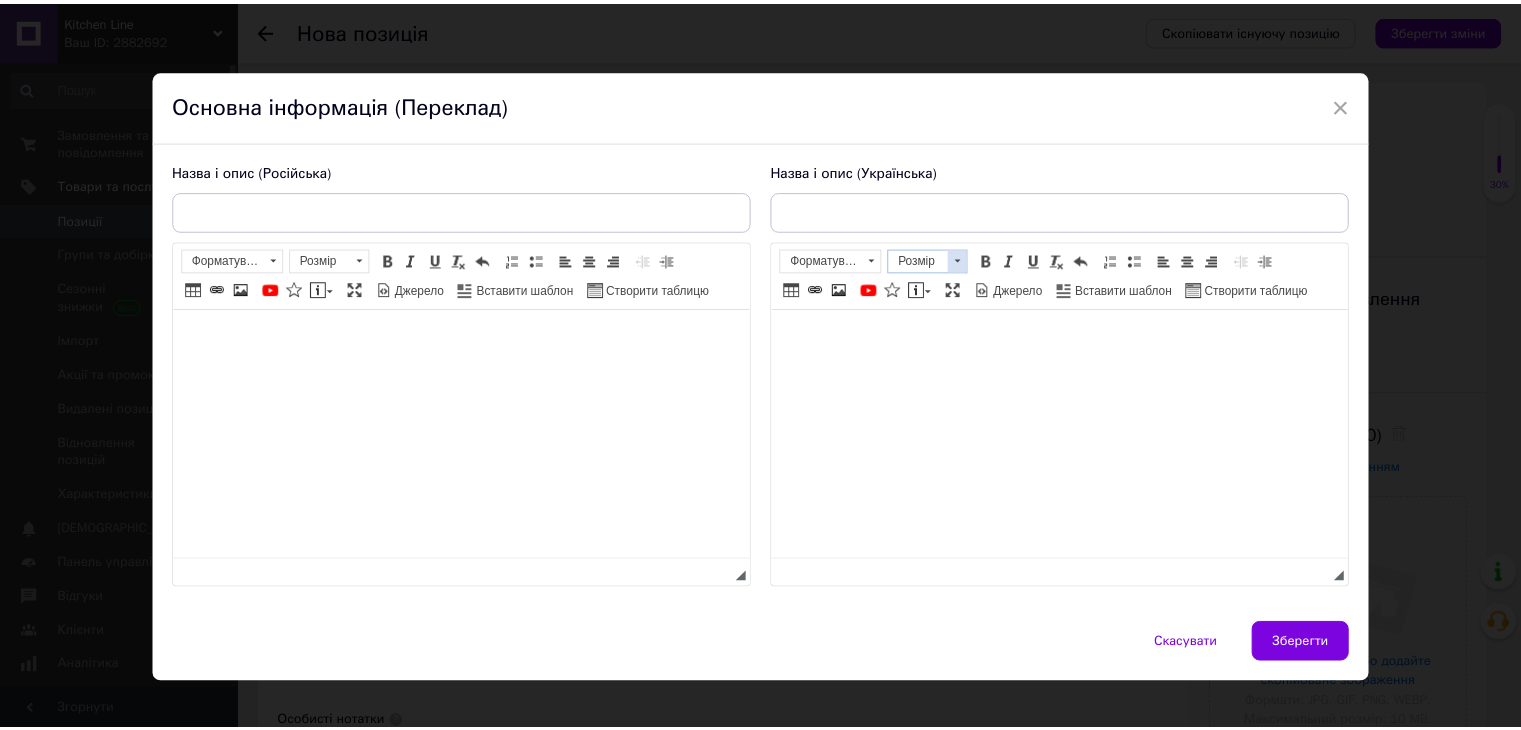 scroll, scrollTop: 0, scrollLeft: 0, axis: both 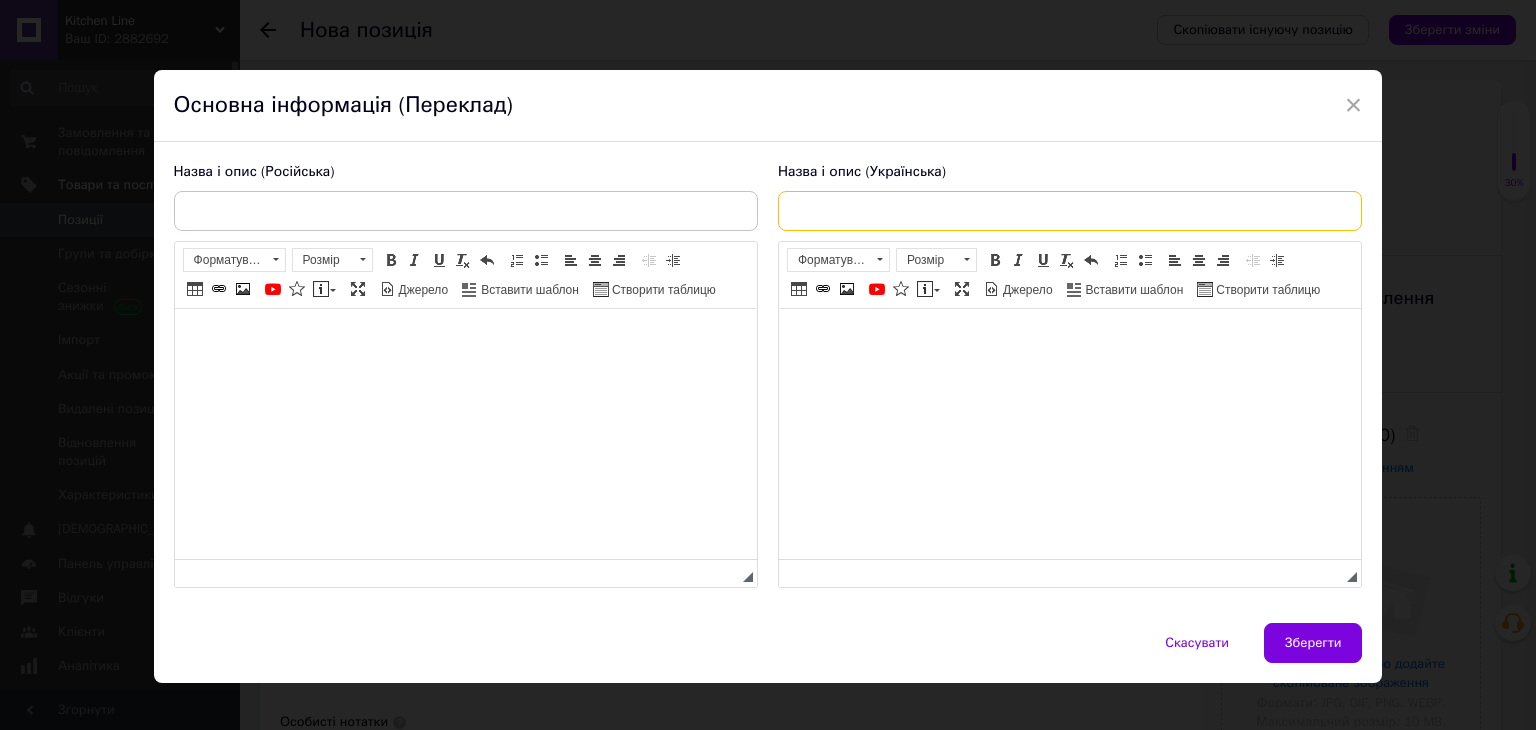 paste on "Дошка для піци Ø450x(H)18 мм 505571 Hendi" 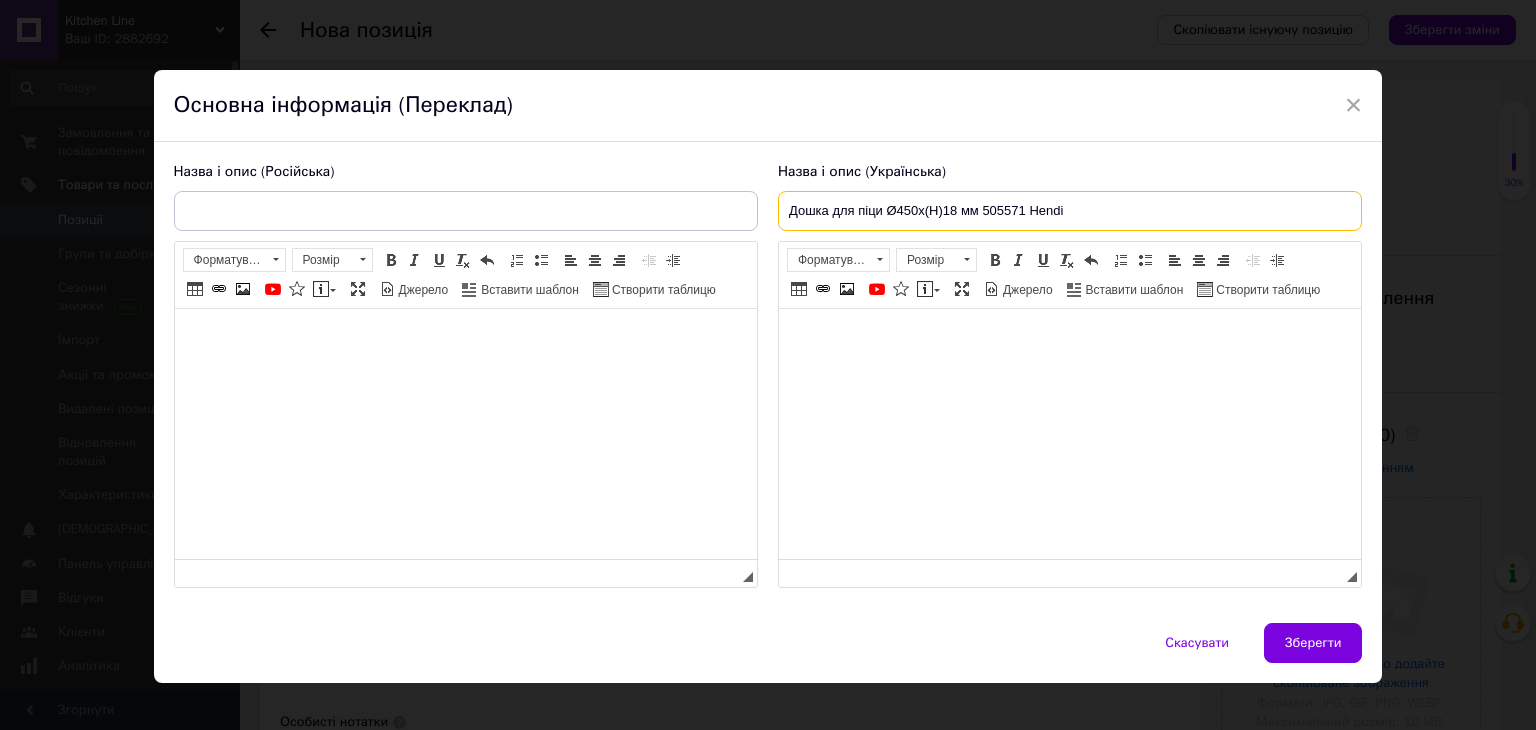 click on "Дошка для піци Ø450x(H)18 мм 505571 Hendi" at bounding box center [1070, 211] 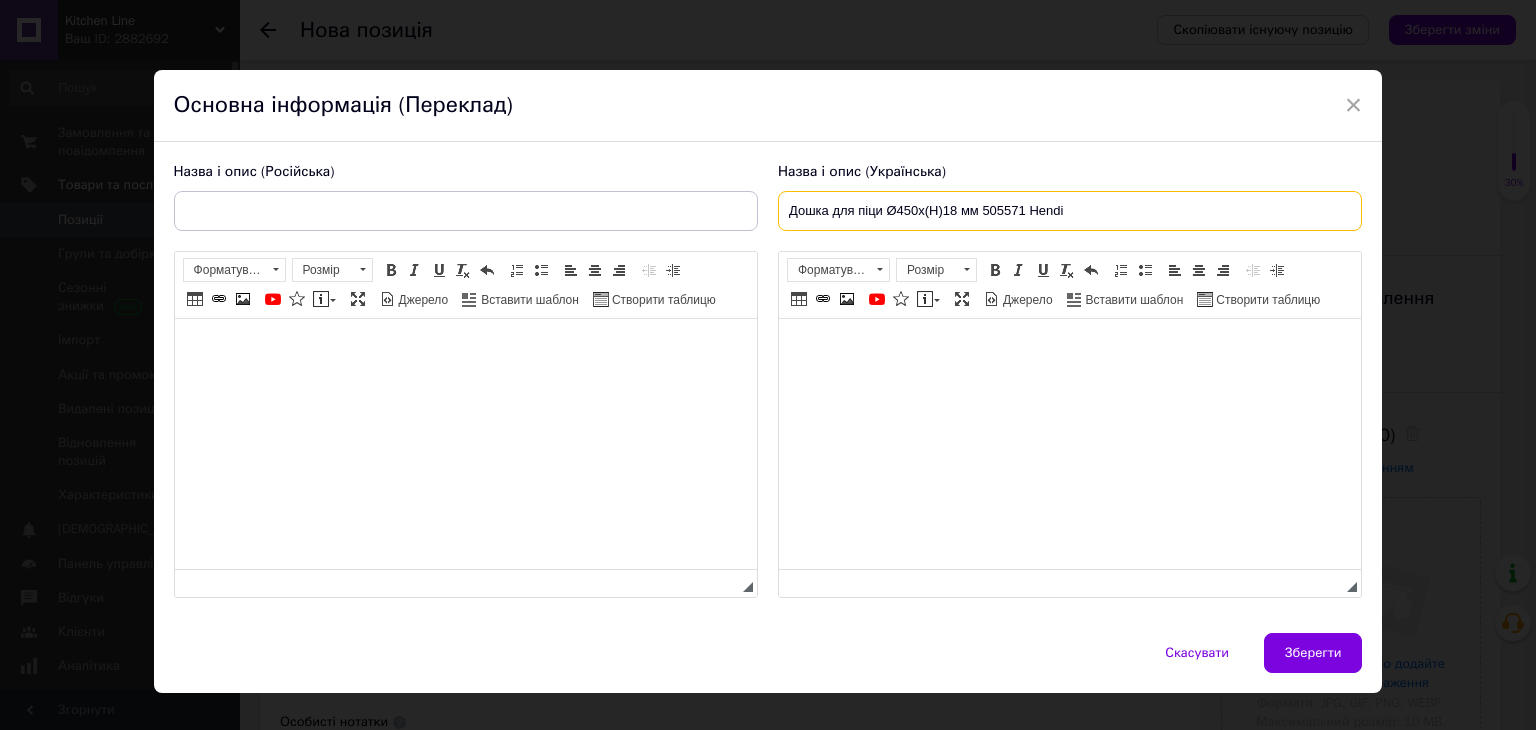 type on "Дошка для піци Ø450x(H)18 мм 505571 Hendi" 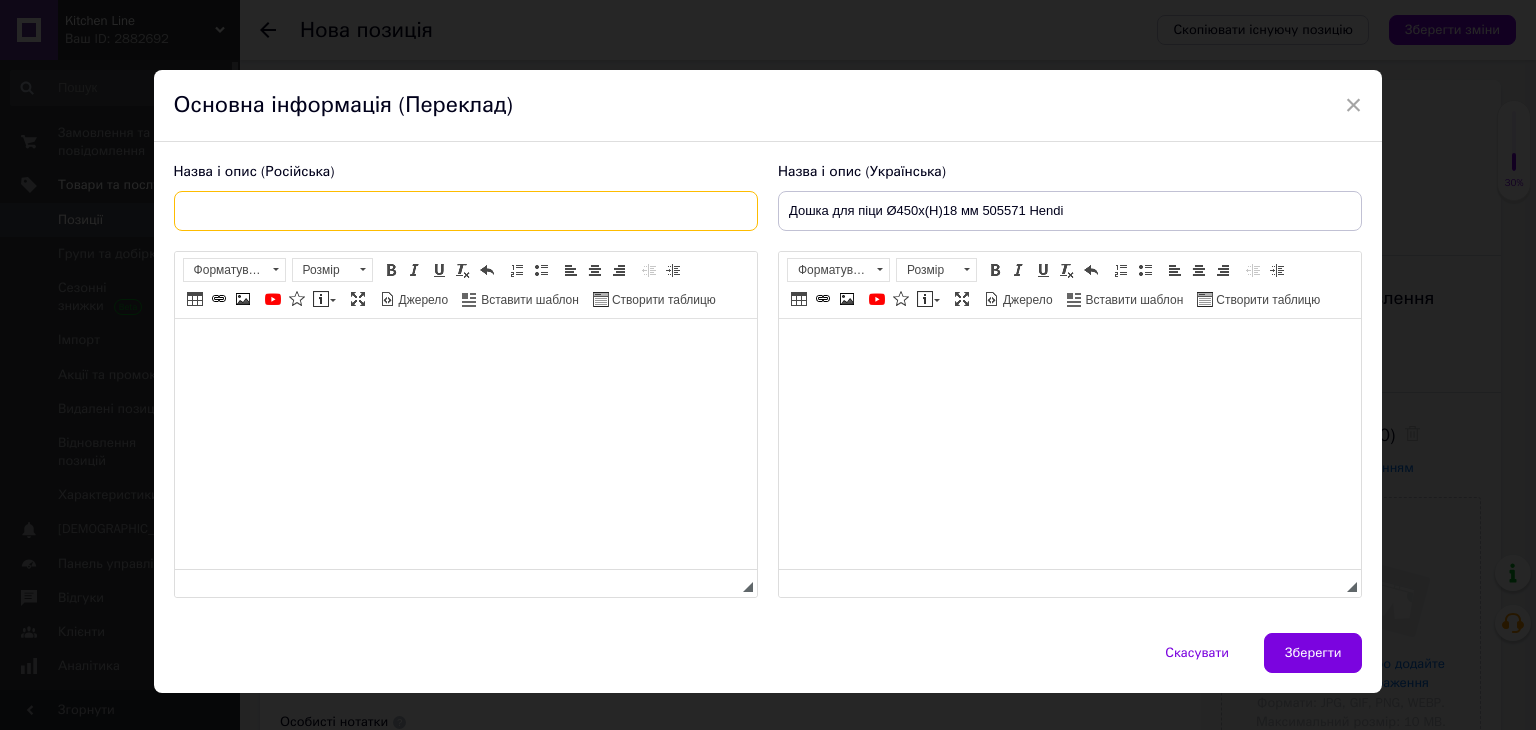 click at bounding box center (466, 211) 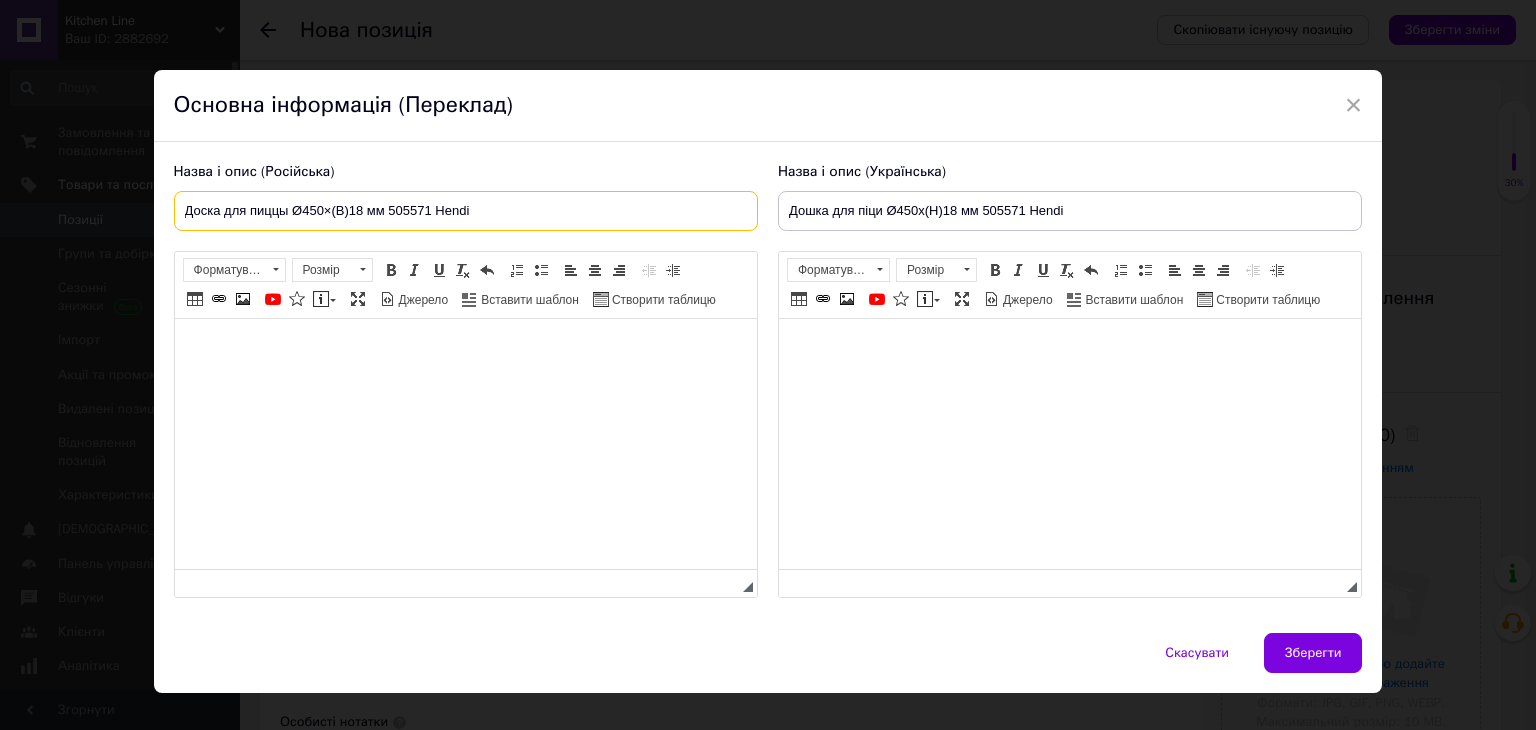 type on "Доска для пиццы Ø450×(В)18 мм 505571 Hendi" 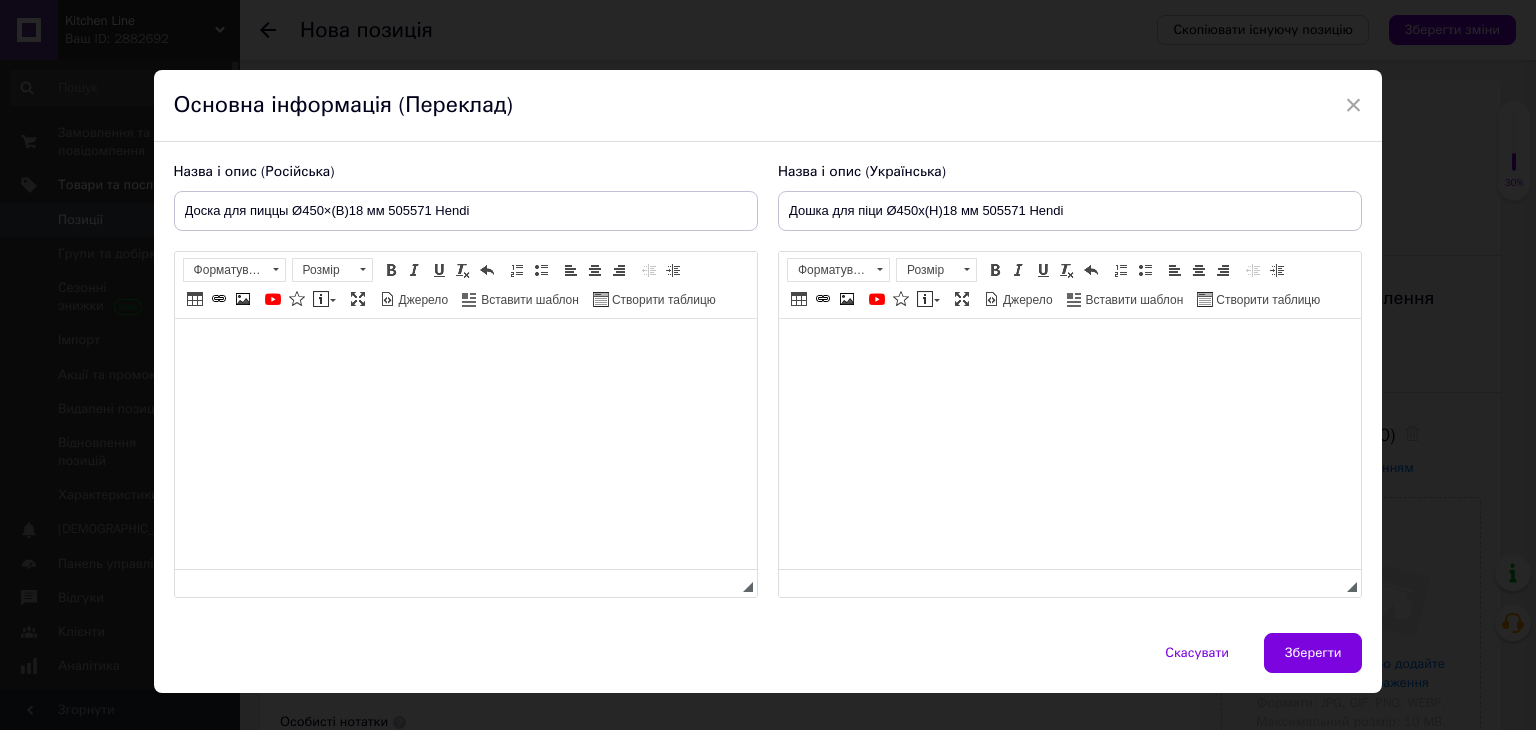 click at bounding box center (465, 349) 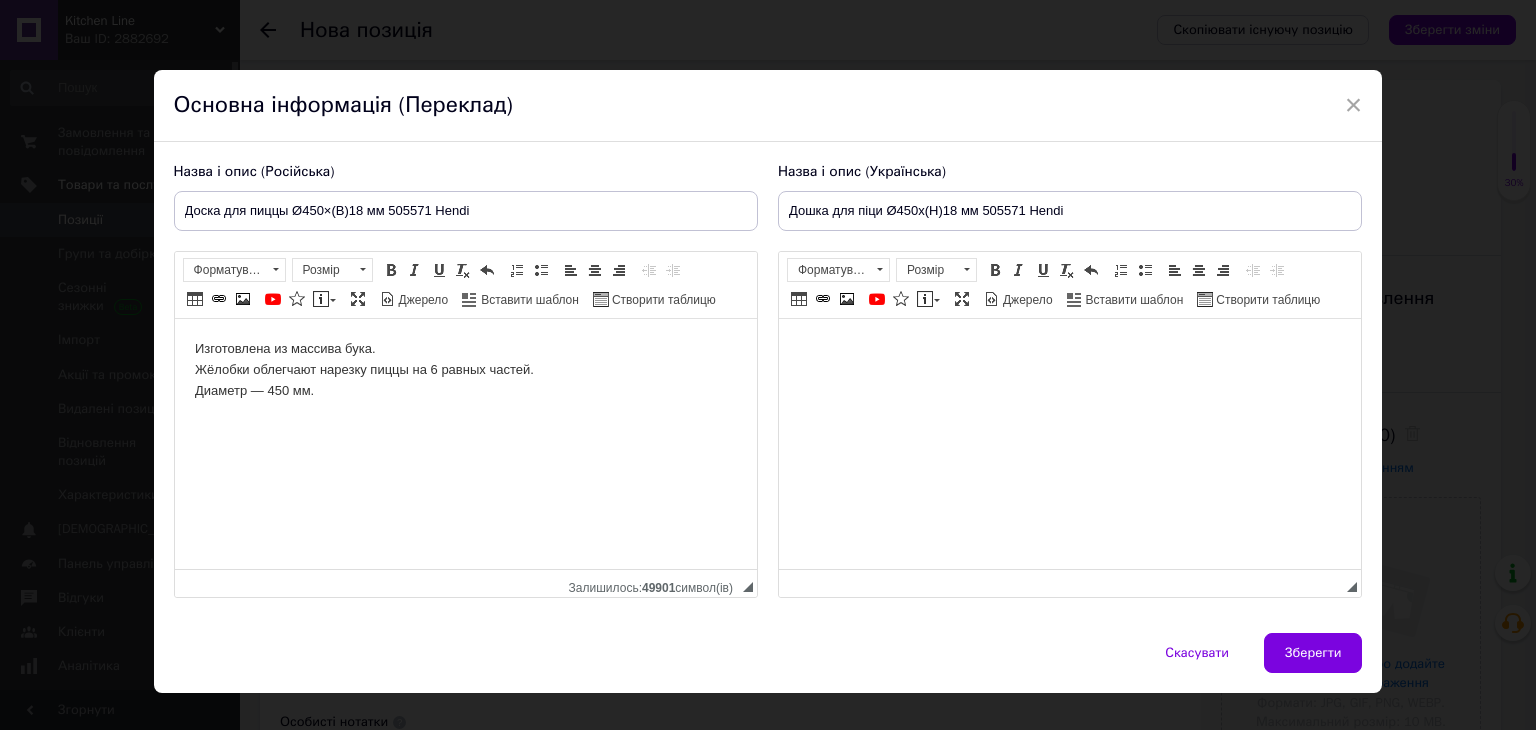 click at bounding box center [1069, 349] 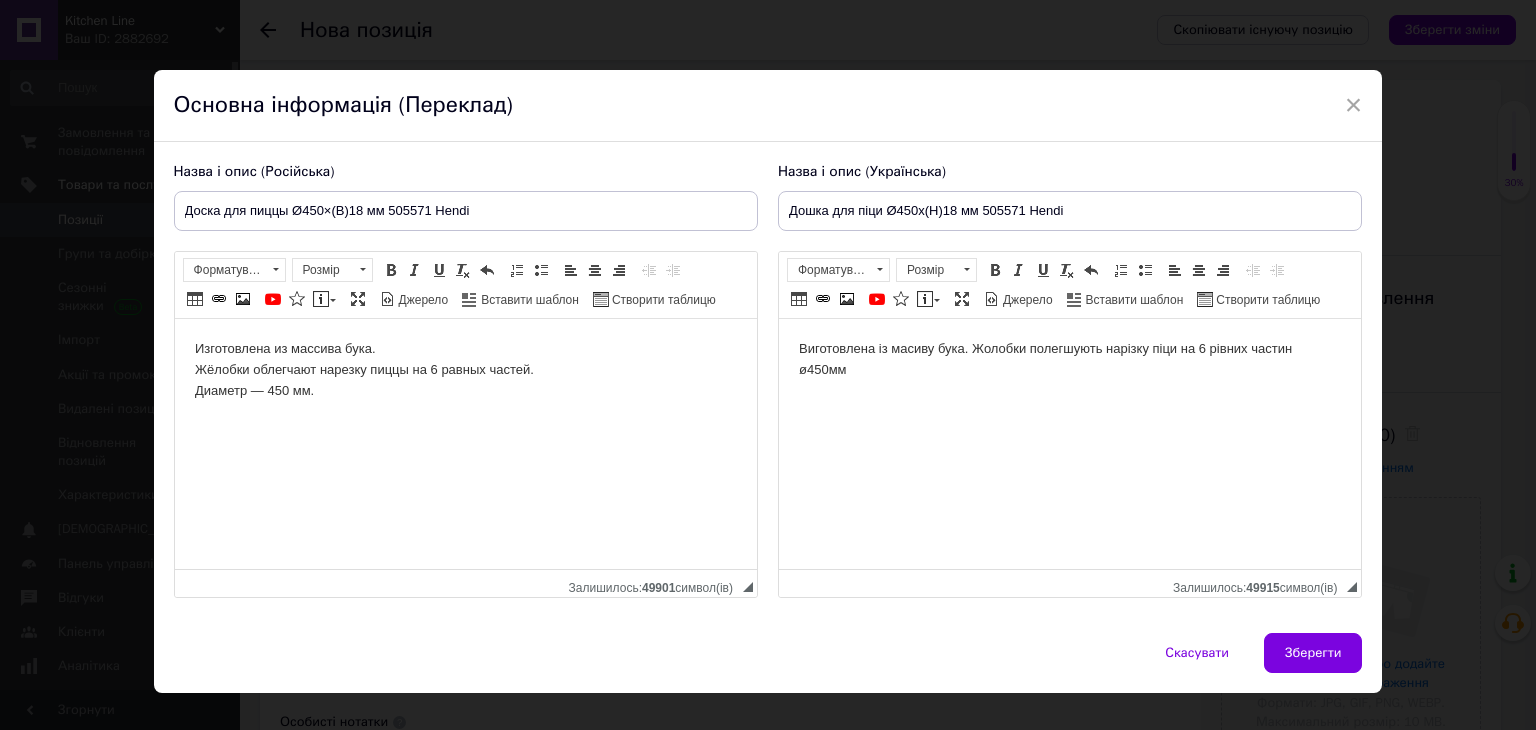click on "Виготовлена із масиву бука. Жолобки полегшують нарізку піци на 6 рівних частин ø450мм" at bounding box center [1069, 360] 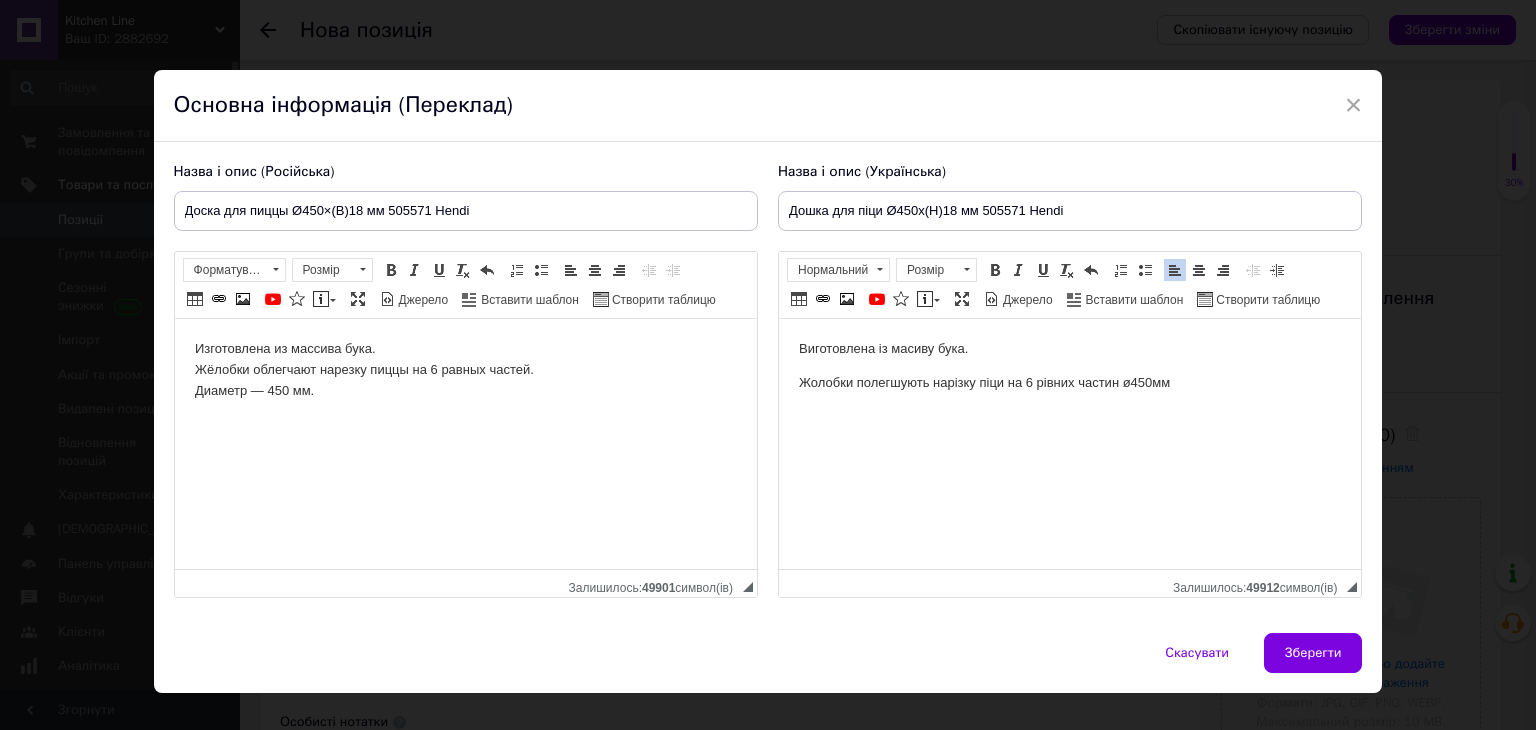 click on "Жолобки полегшують нарізку піци на 6 рівних частин ø450мм" at bounding box center (1069, 383) 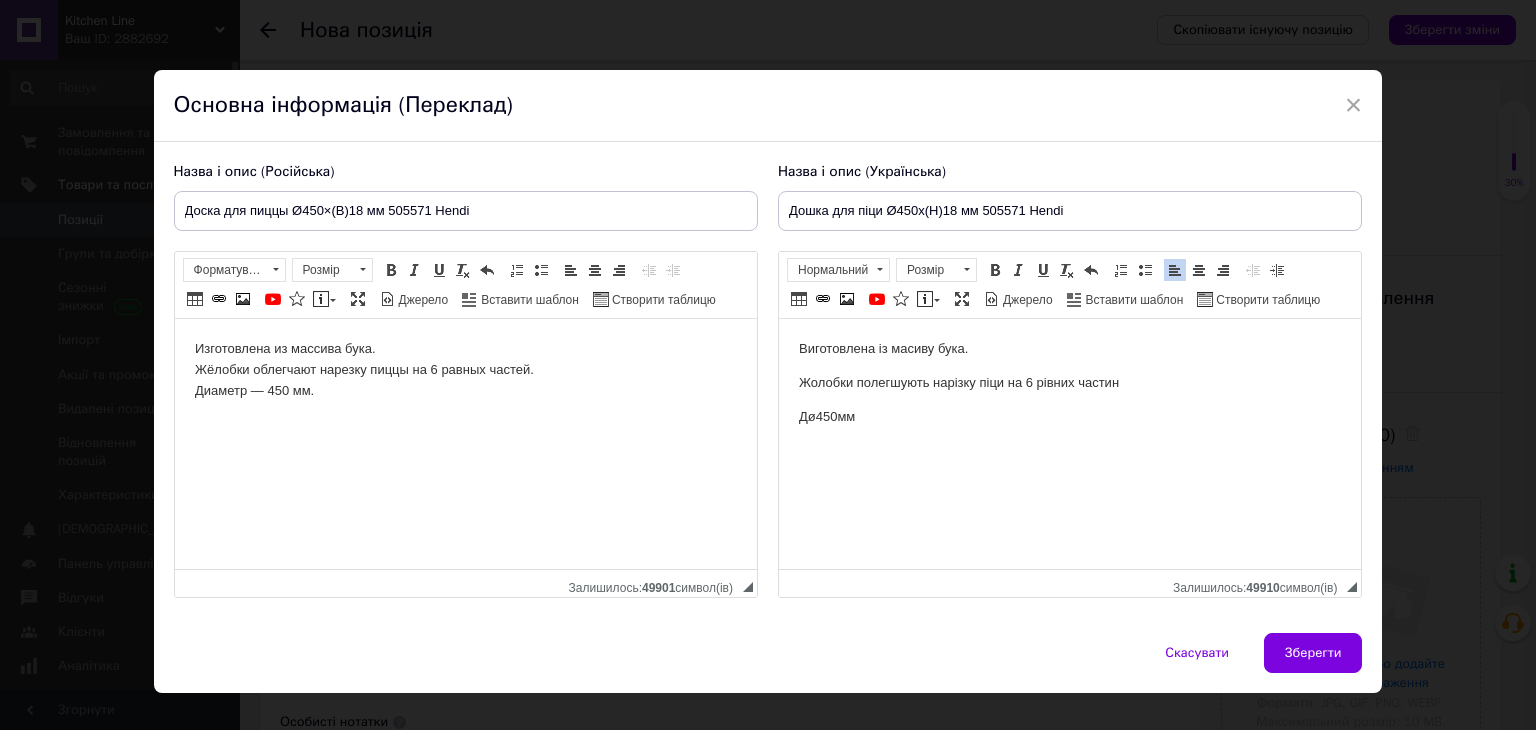type 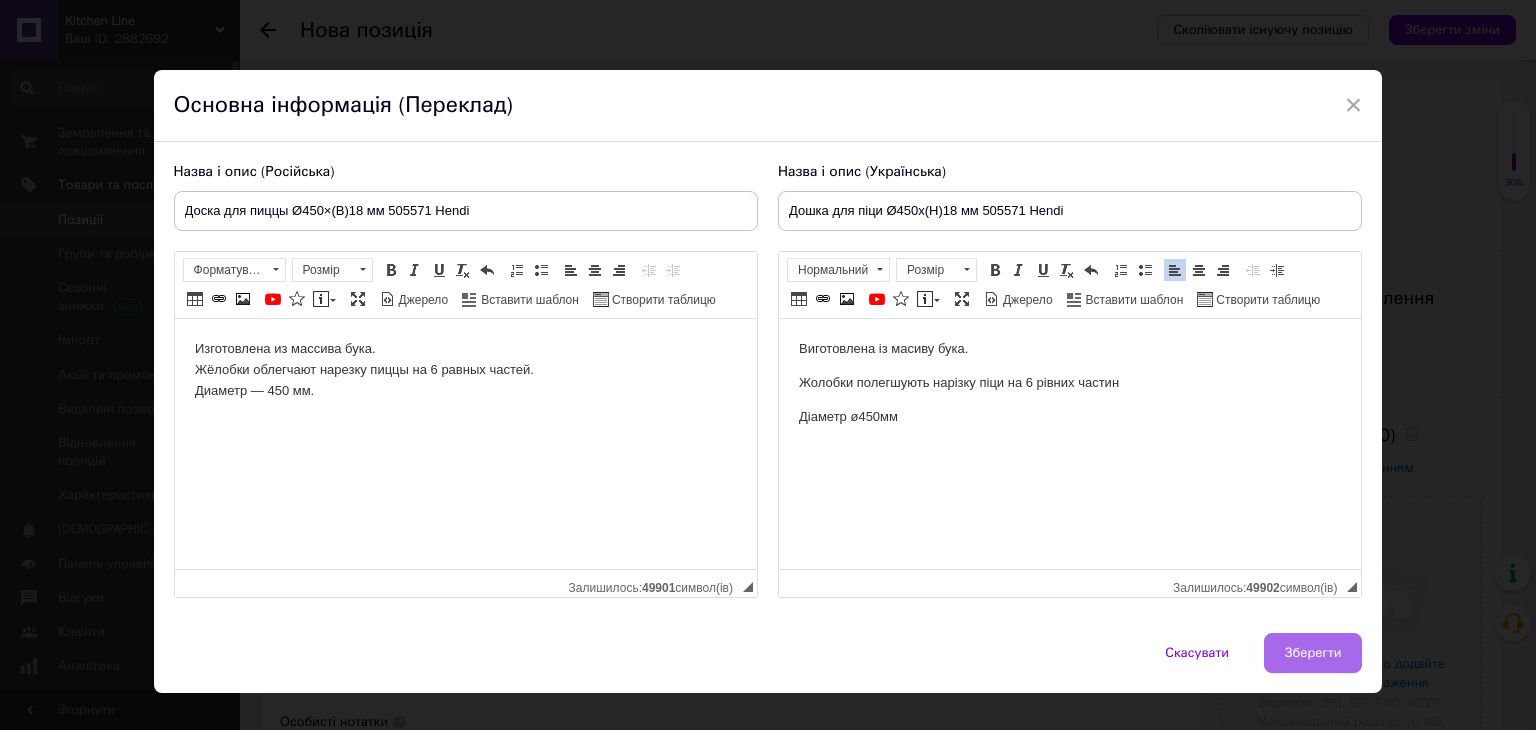 click on "Зберегти" at bounding box center [1313, 653] 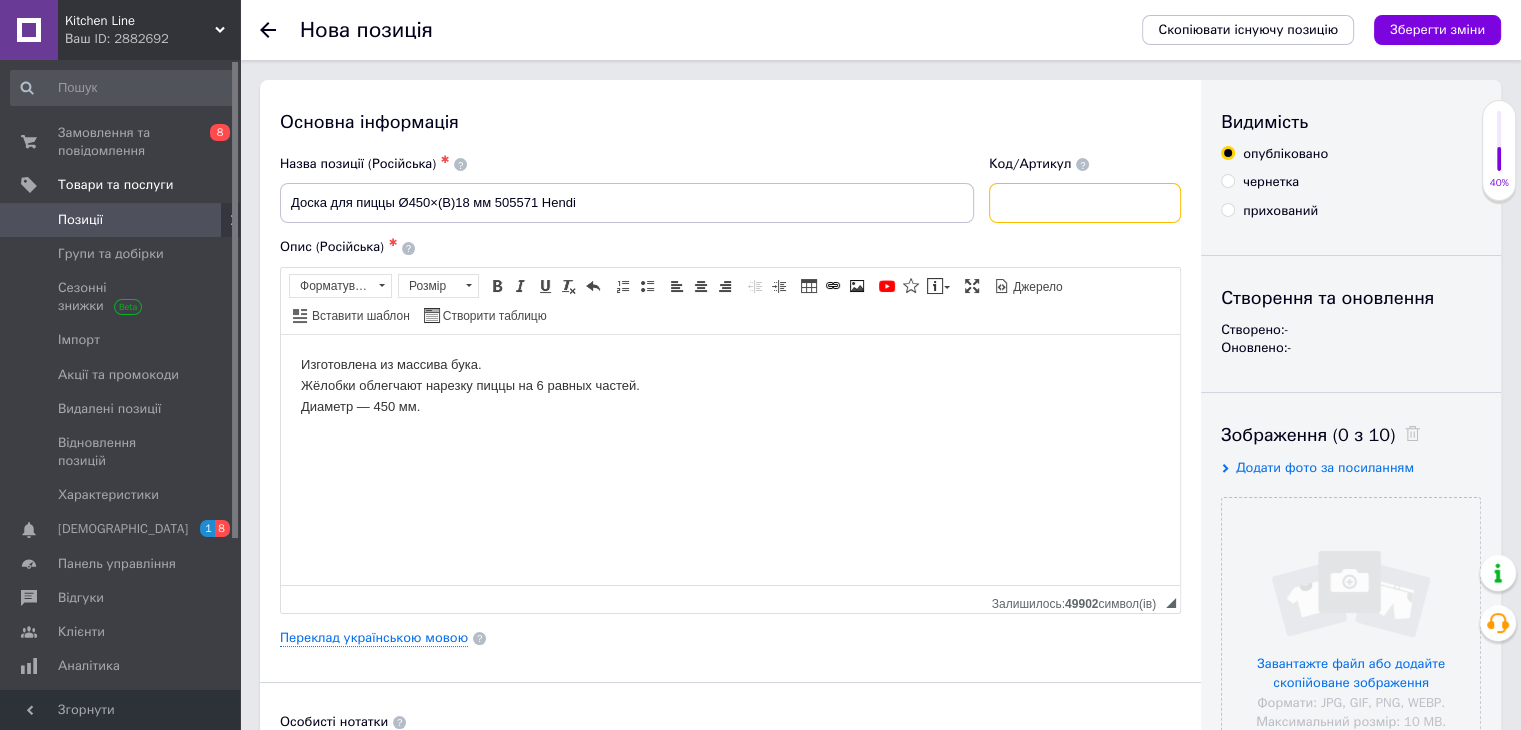 click at bounding box center (1085, 203) 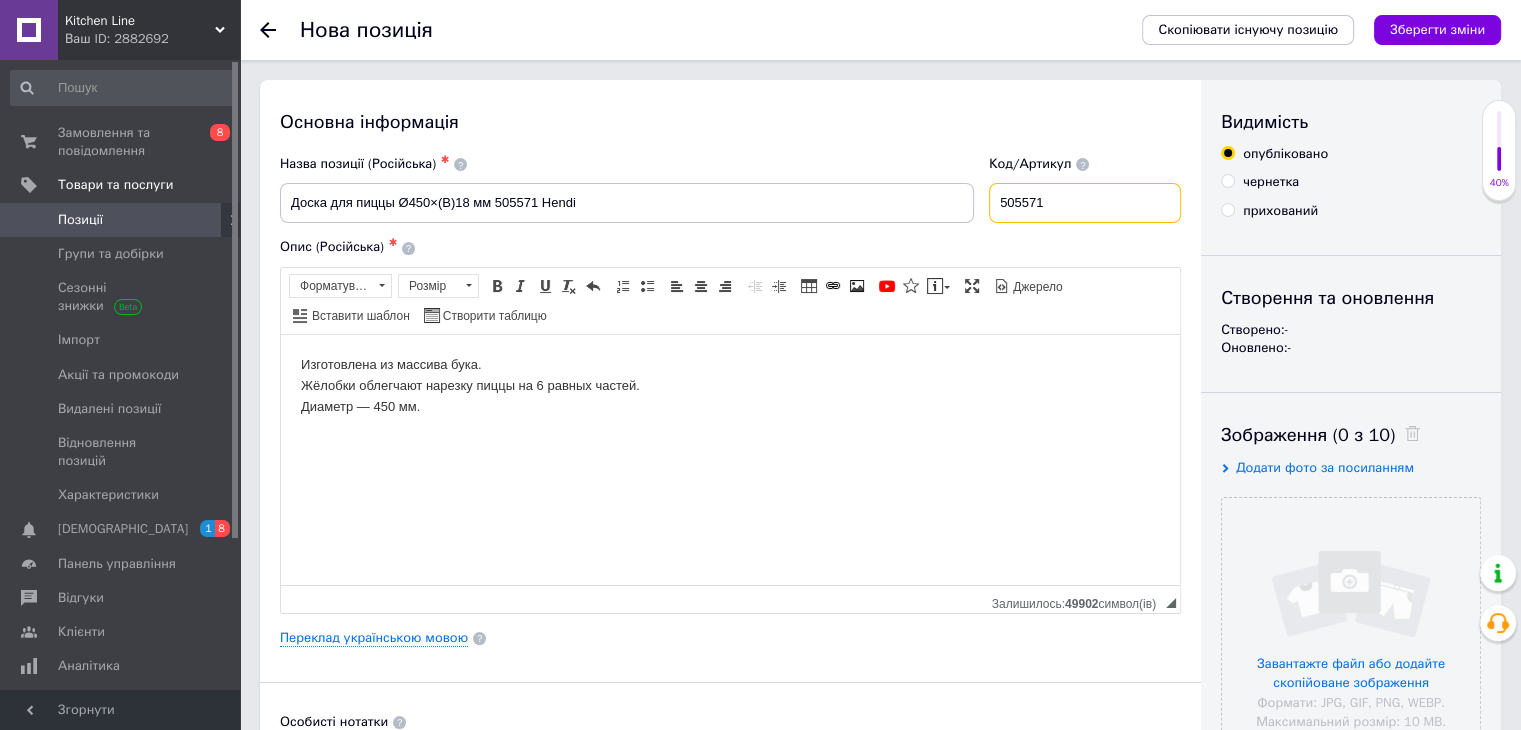 type on "505571" 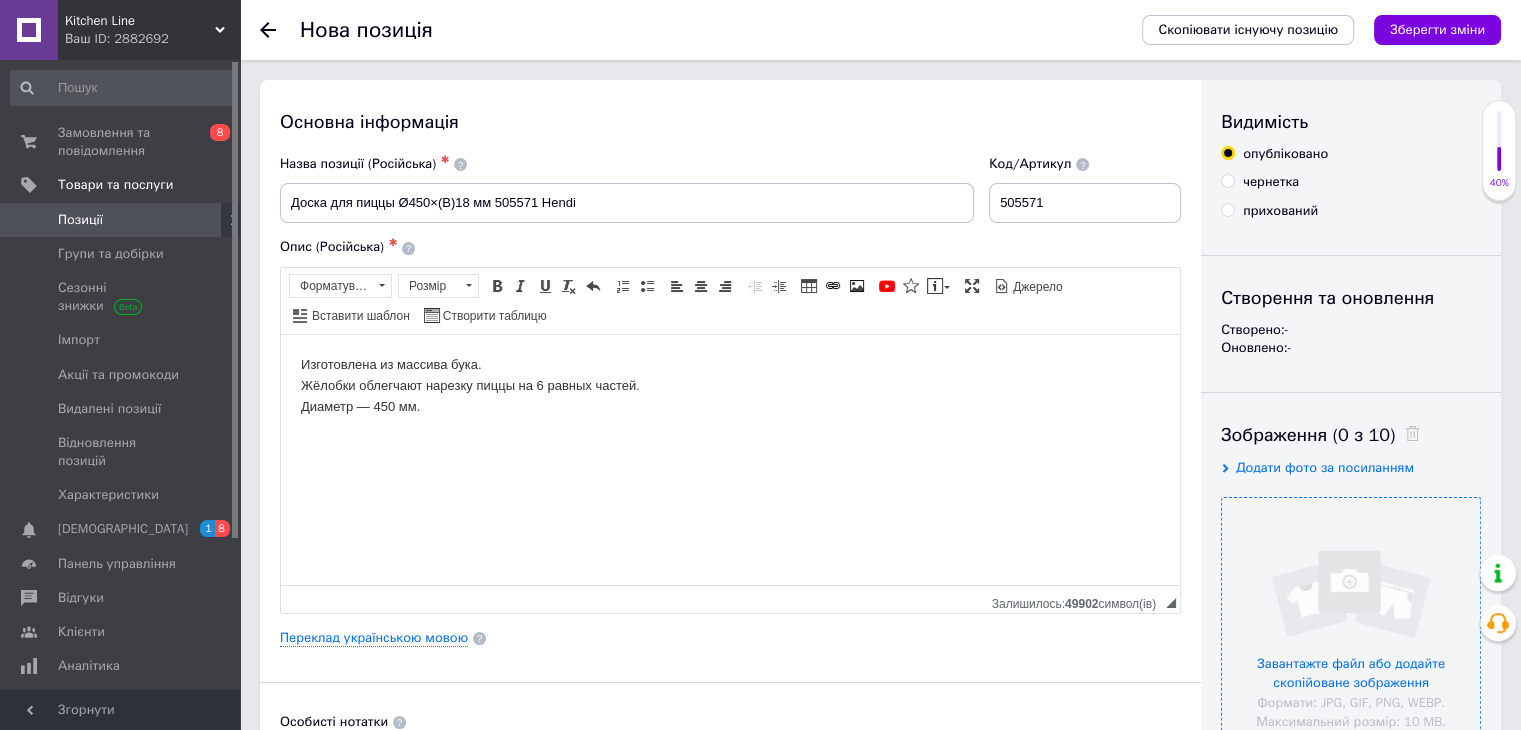 click at bounding box center (1351, 627) 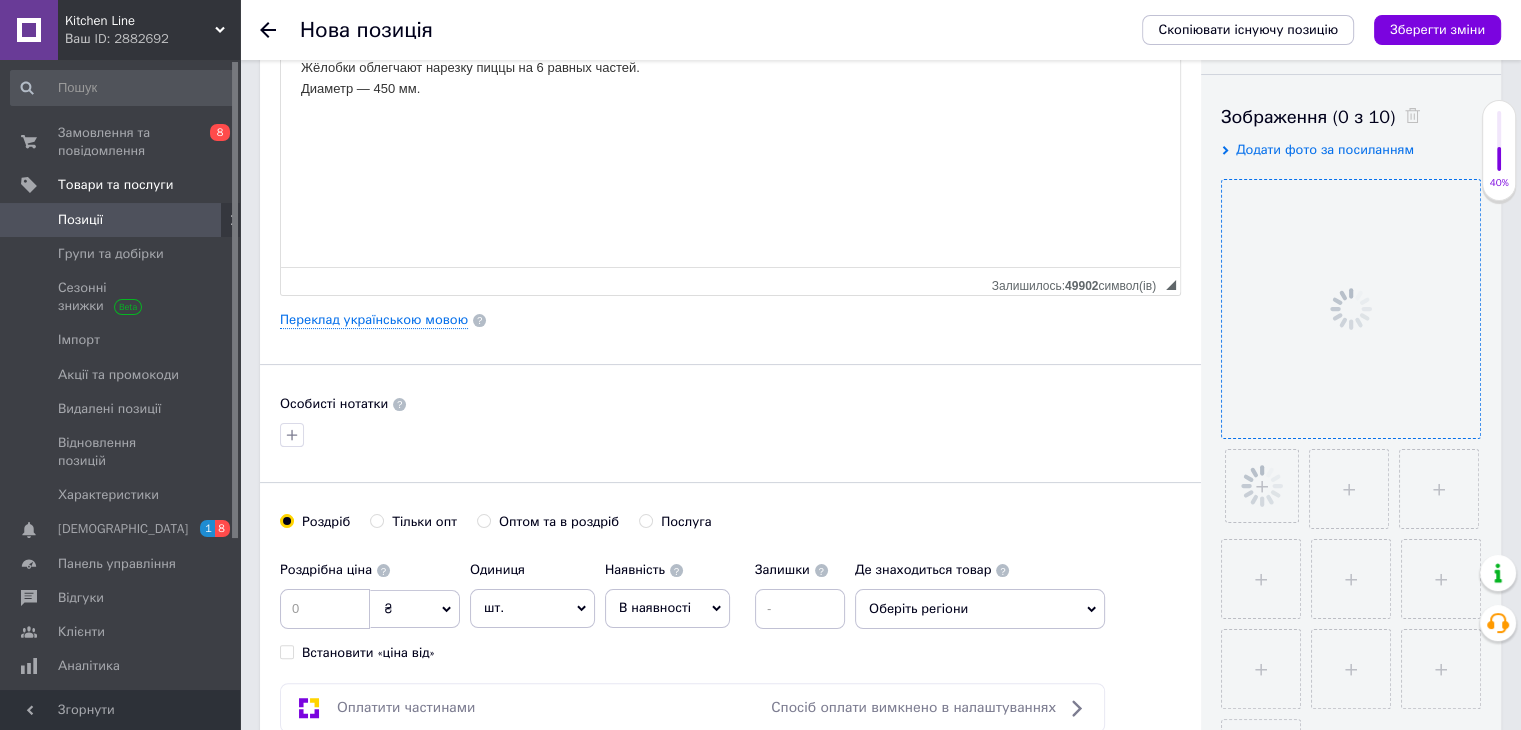 scroll, scrollTop: 400, scrollLeft: 0, axis: vertical 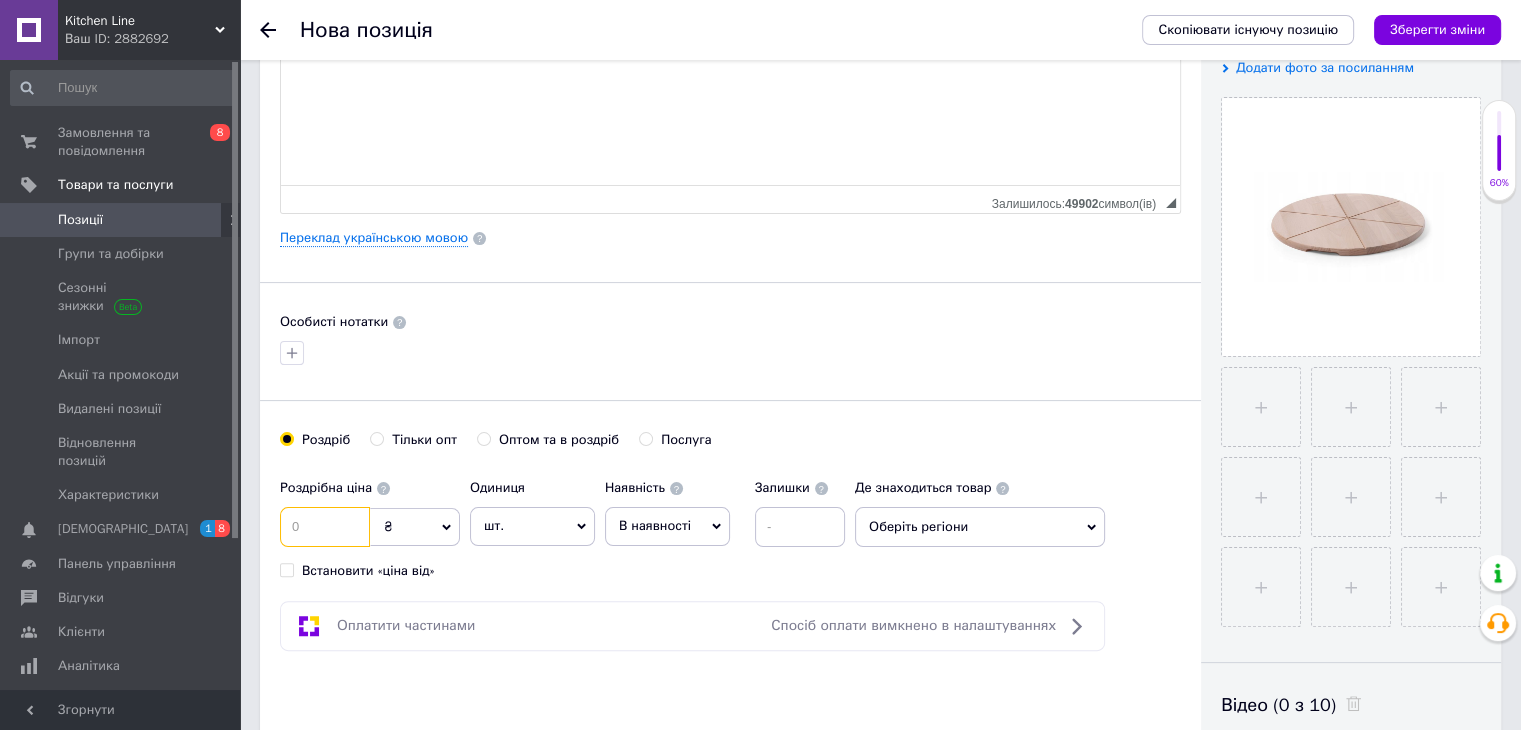 click at bounding box center [325, 527] 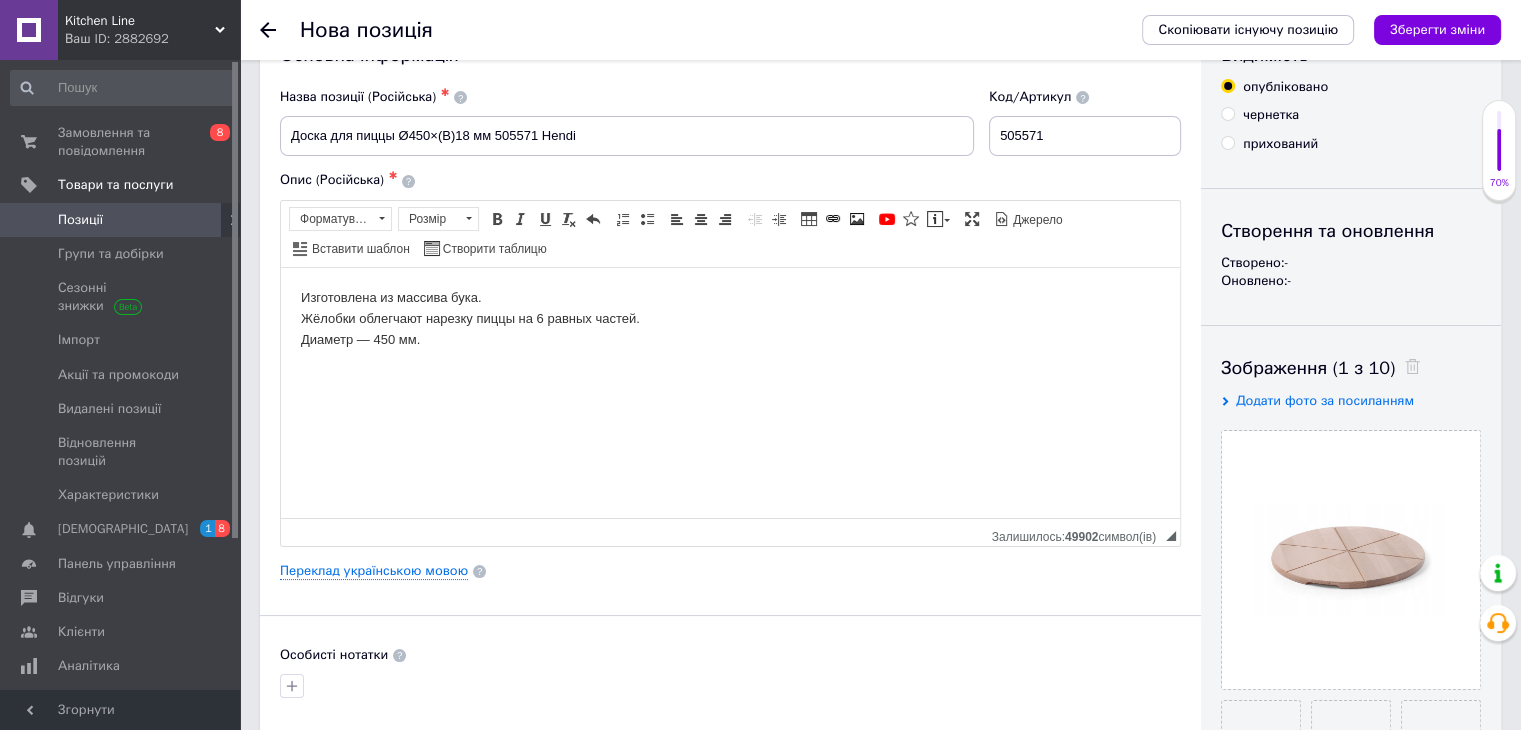 scroll, scrollTop: 0, scrollLeft: 0, axis: both 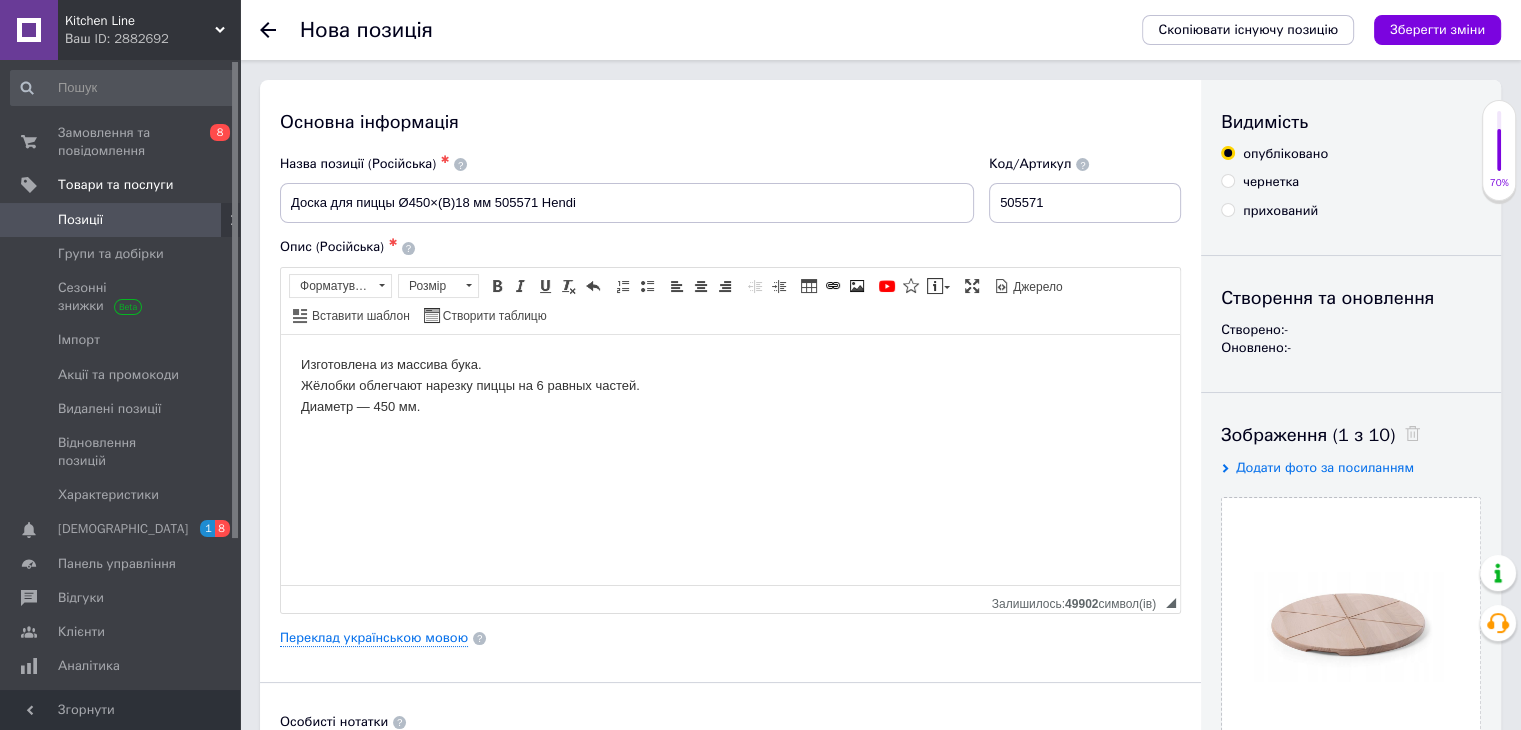 type on "1190" 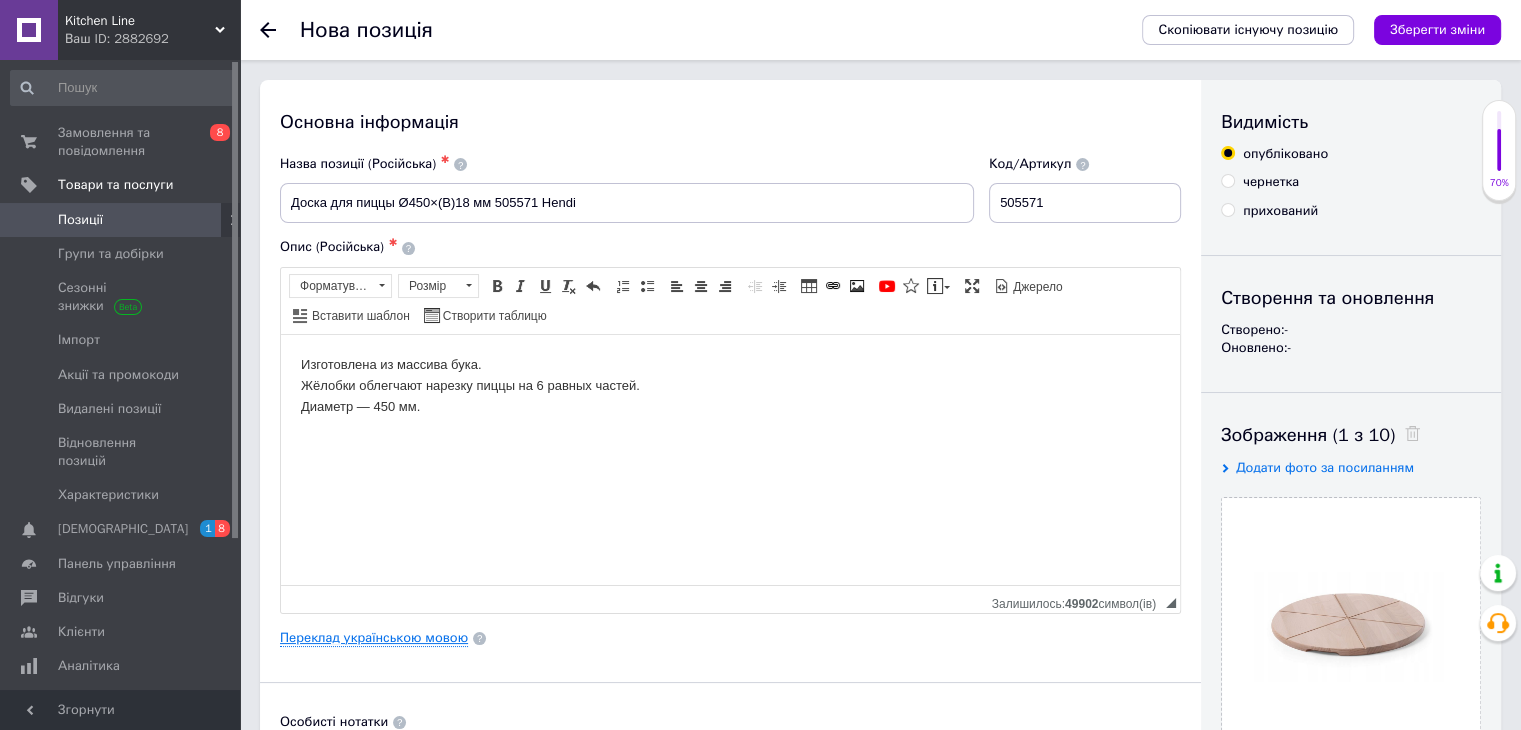 click on "Переклад українською мовою" at bounding box center [374, 638] 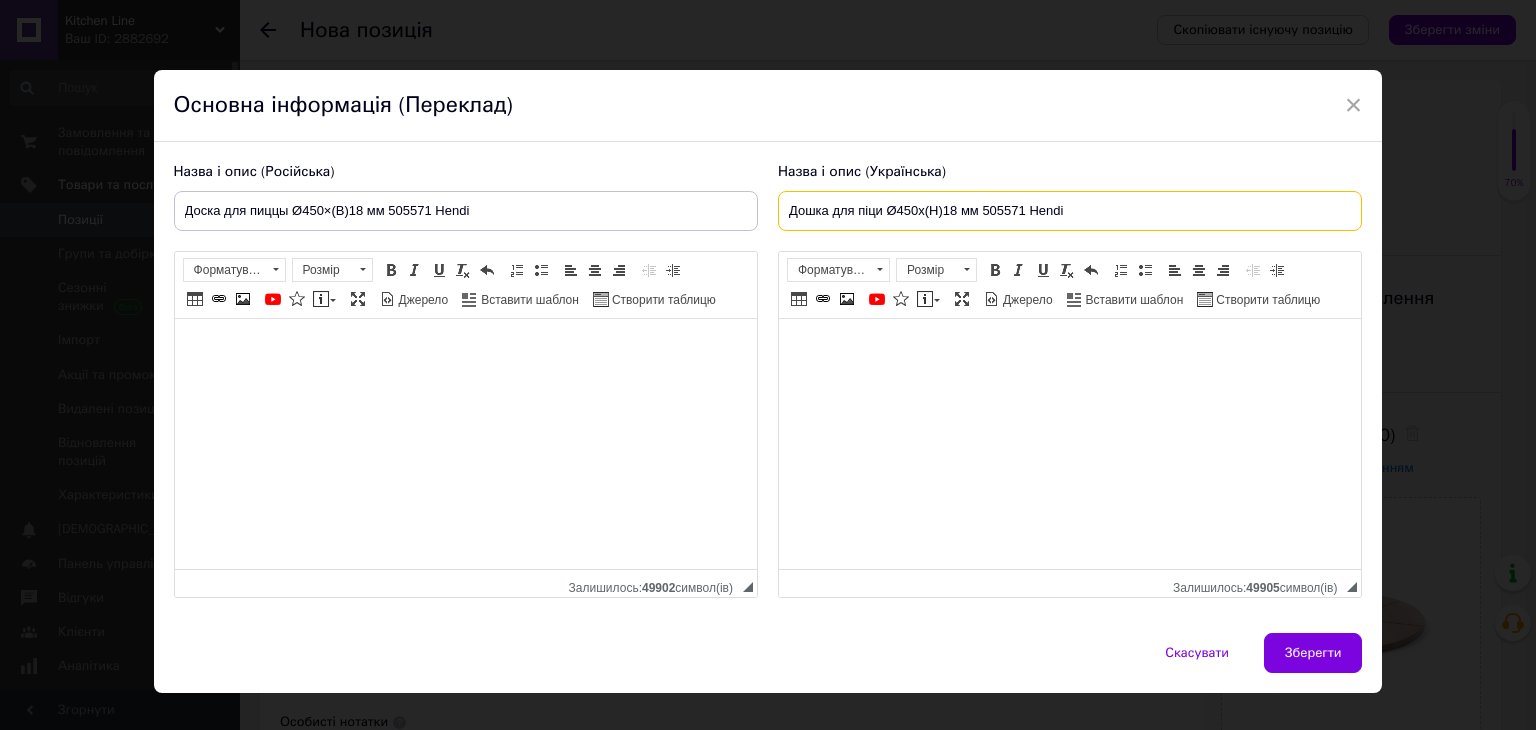 click on "Дошка для піци Ø450x(H)18 мм 505571 Hendi" at bounding box center [1070, 211] 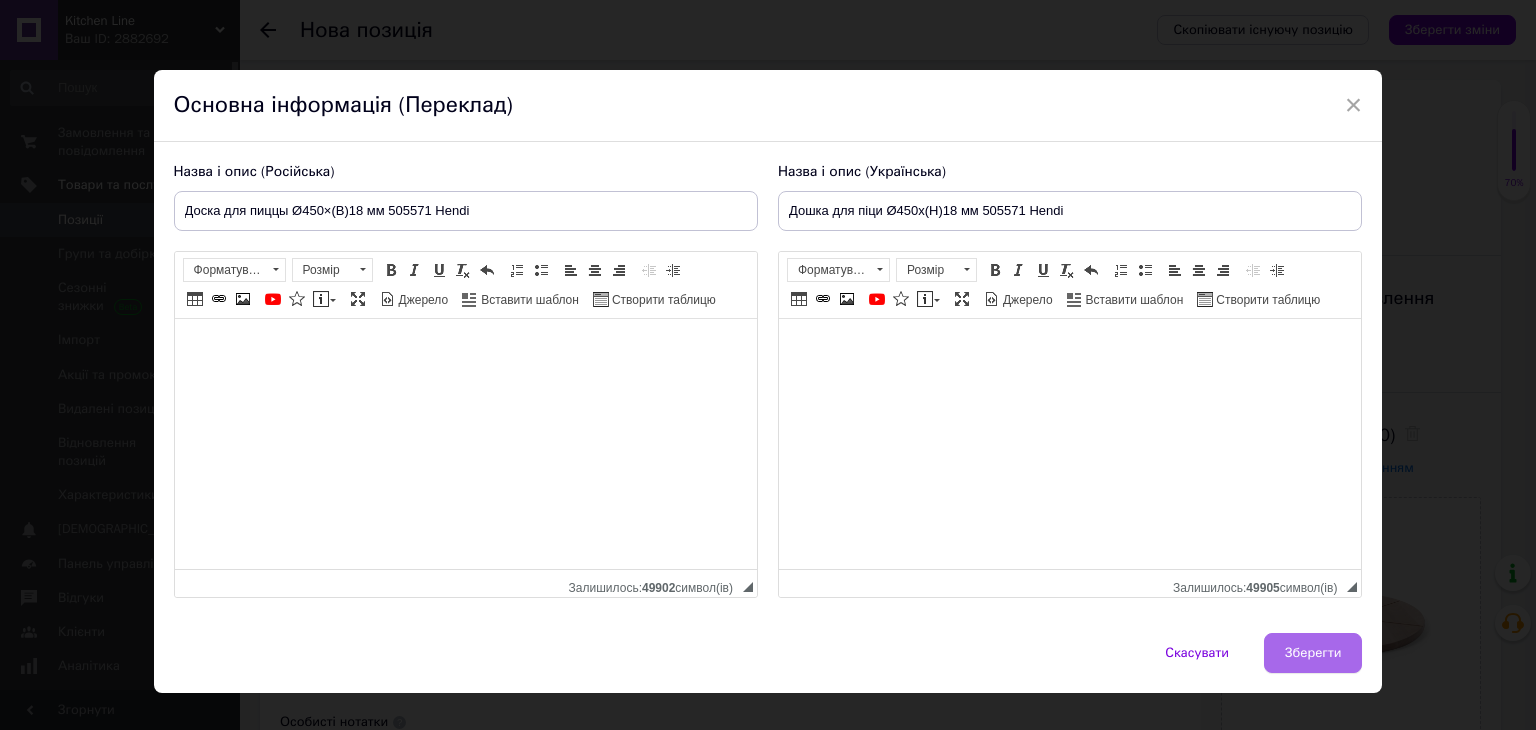 click on "Зберегти" at bounding box center (1313, 653) 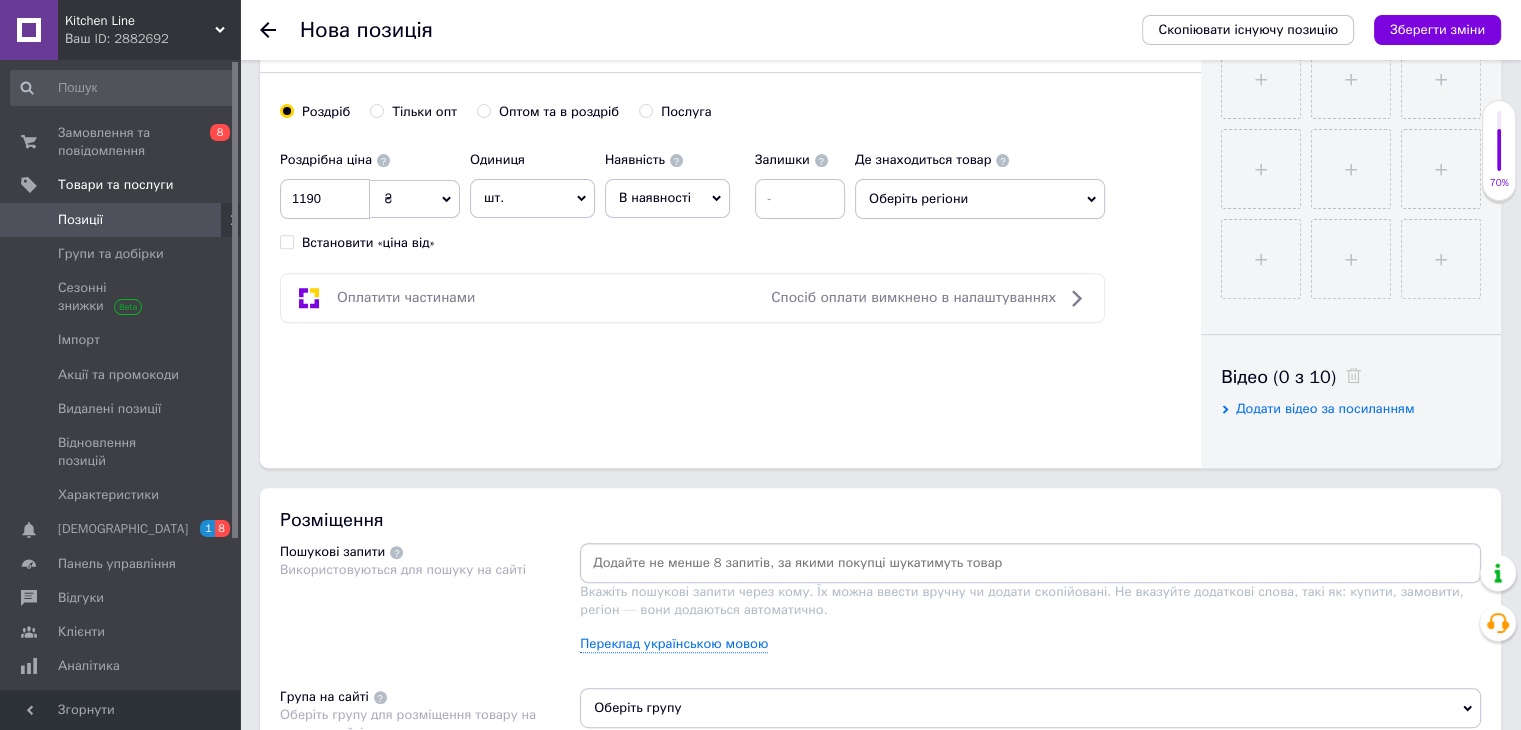 scroll, scrollTop: 800, scrollLeft: 0, axis: vertical 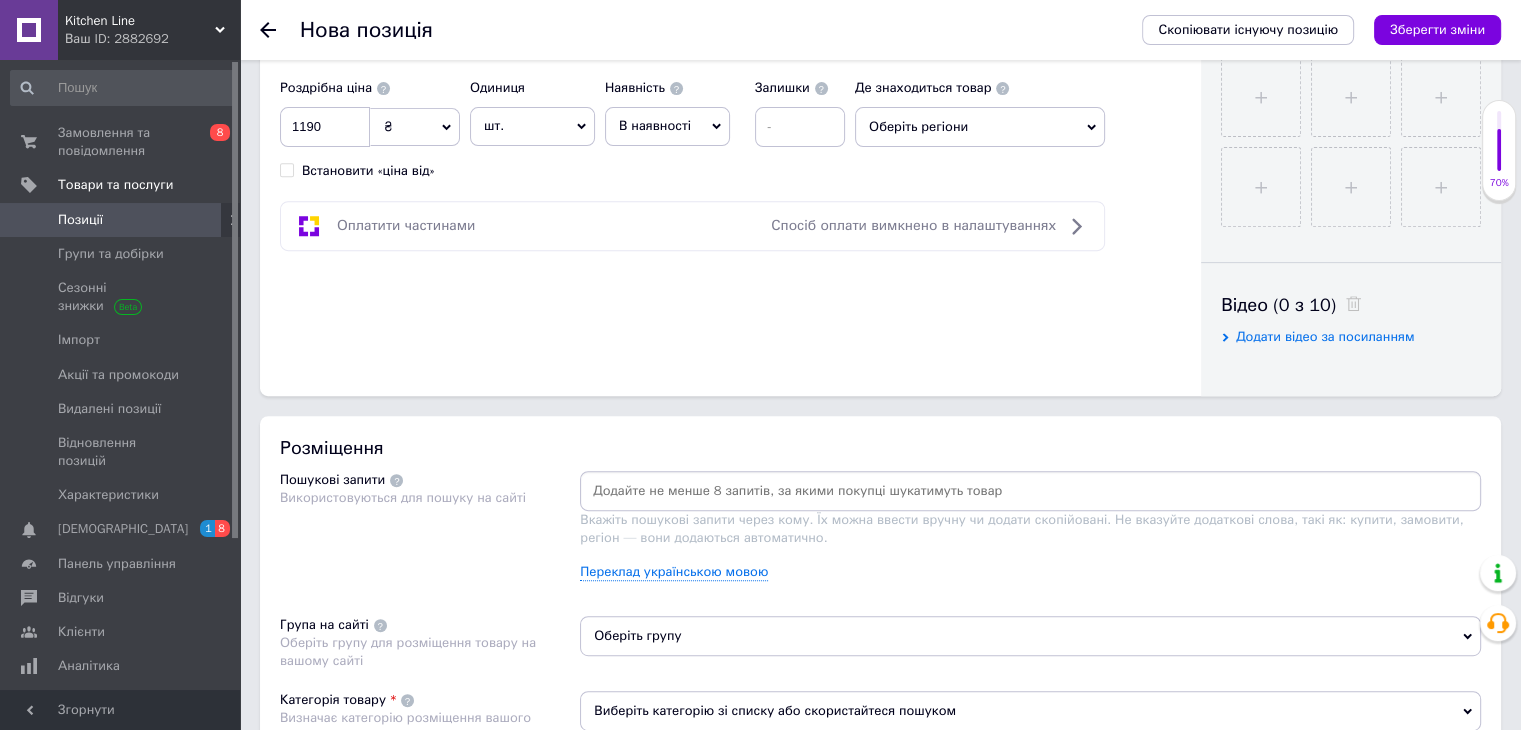 click at bounding box center (1030, 491) 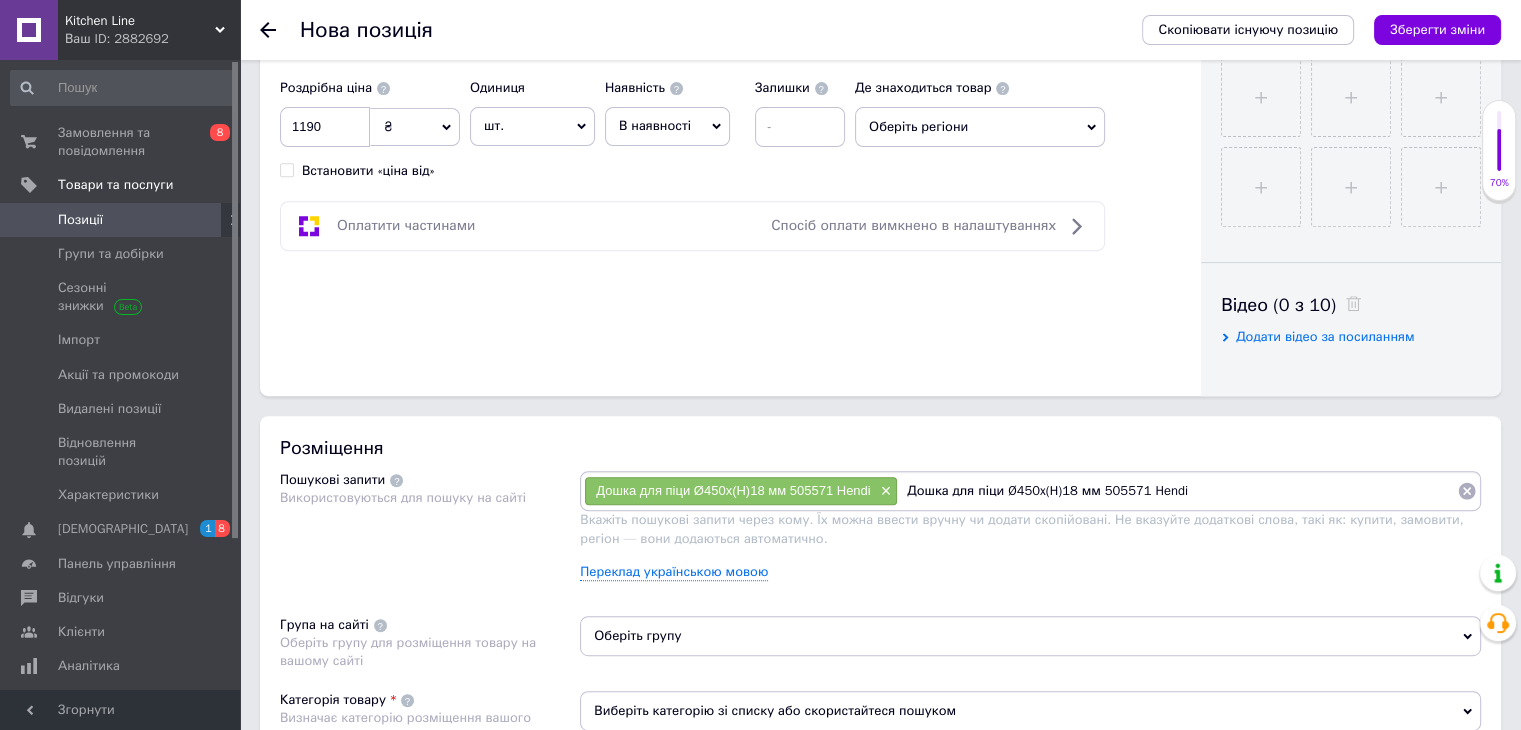 click on "Дошка для піци Ø450x(H)18 мм 505571 Hendi" at bounding box center [1177, 491] 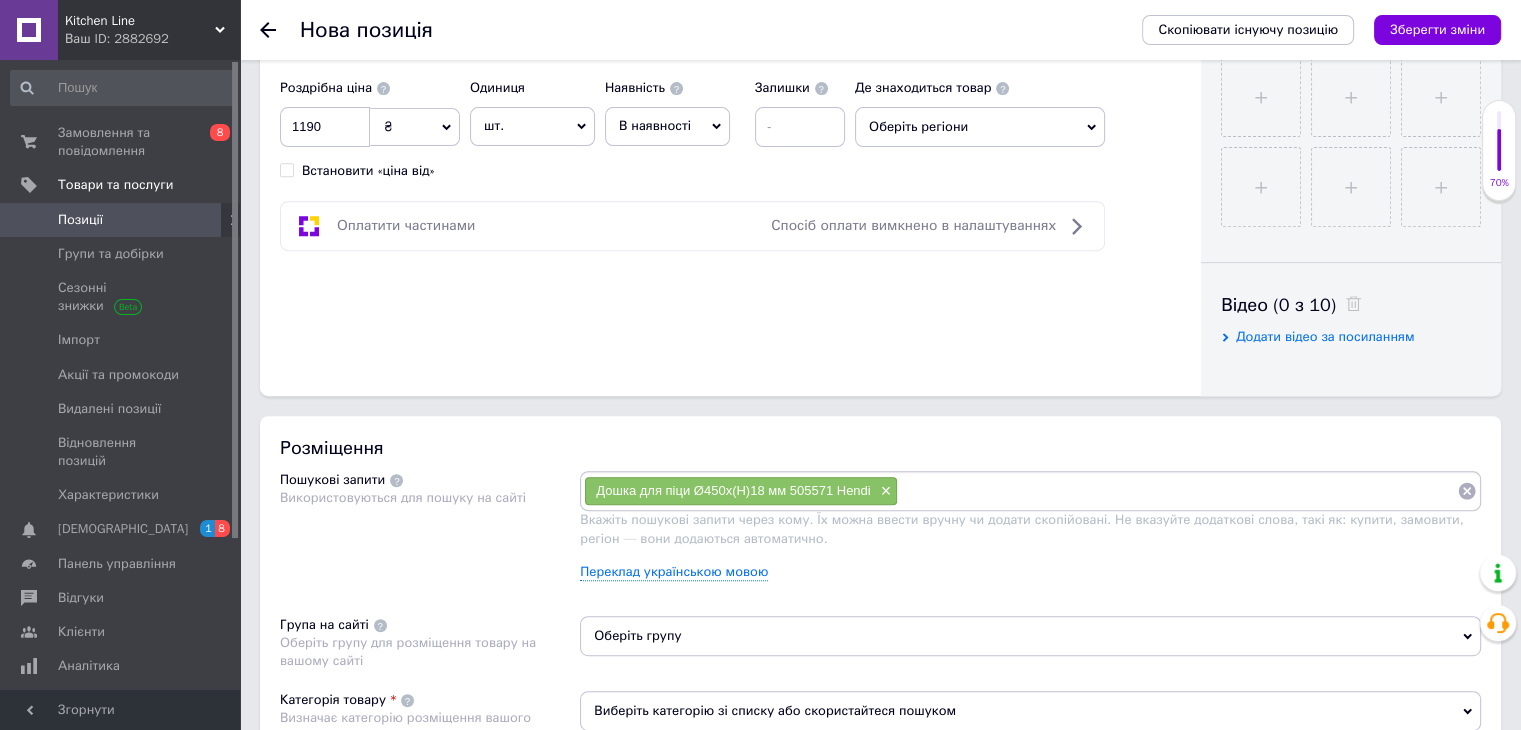 paste on "Дошка для піци Ø450x(H)18 мм 505571 Hendi" 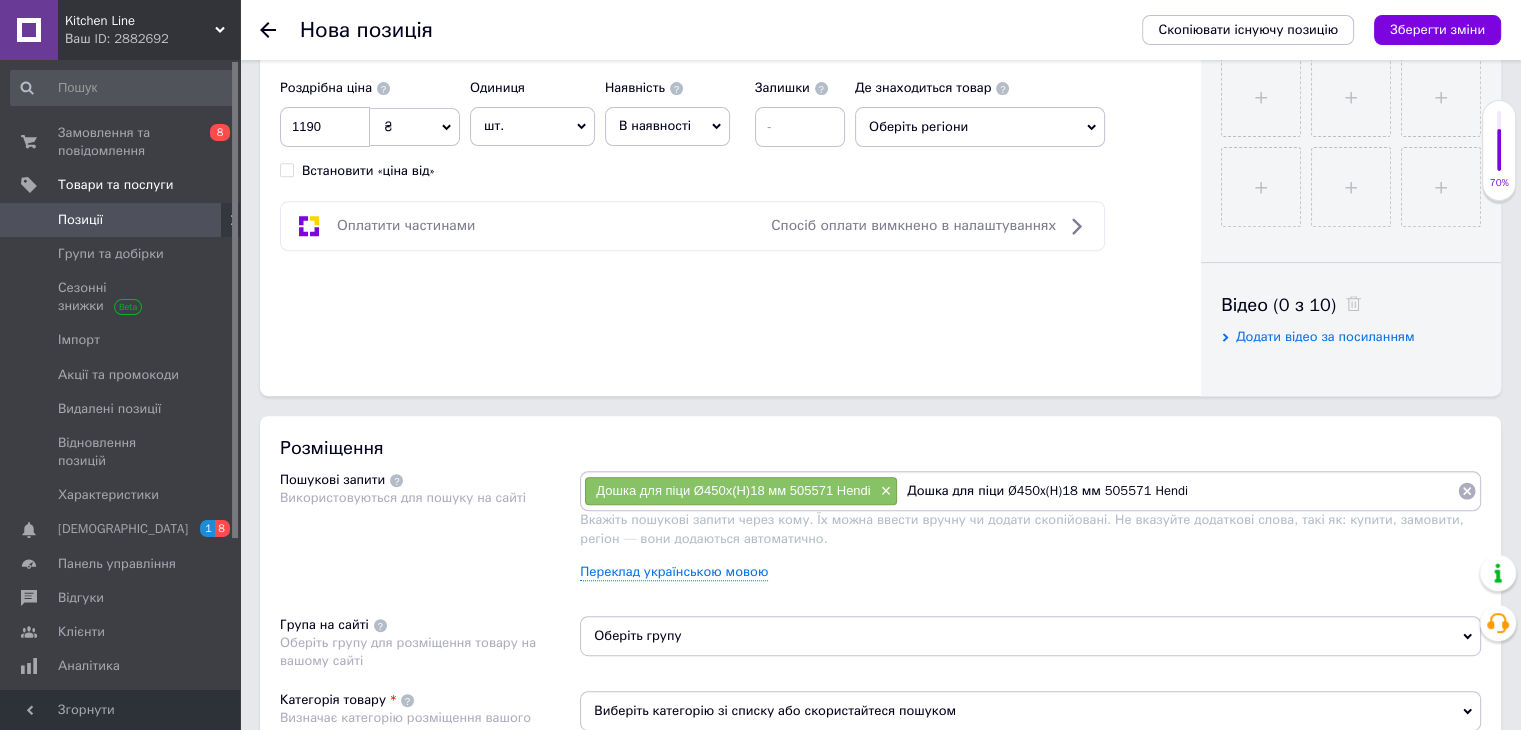 scroll, scrollTop: 0, scrollLeft: 4, axis: horizontal 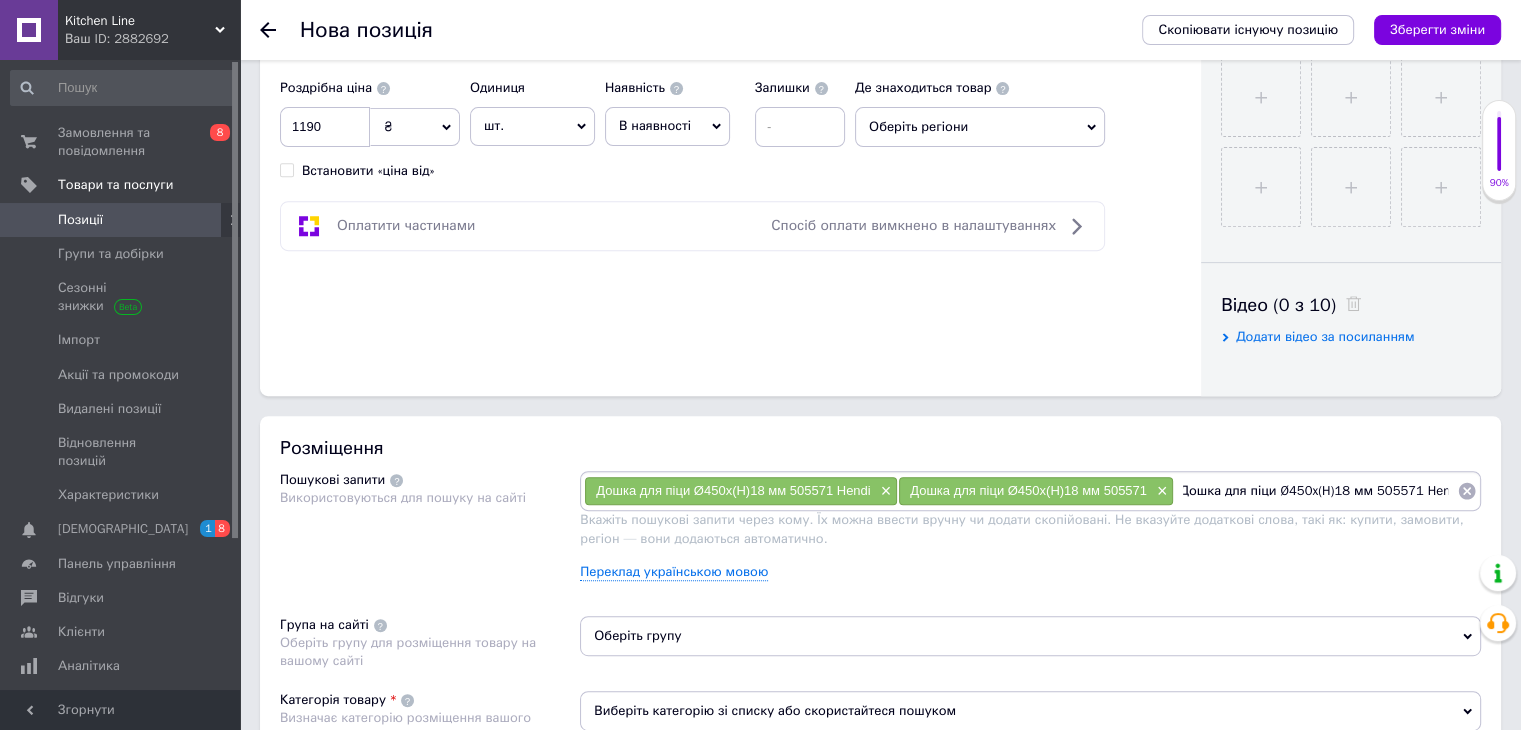 drag, startPoint x: 1271, startPoint y: 494, endPoint x: 1512, endPoint y: 495, distance: 241.00208 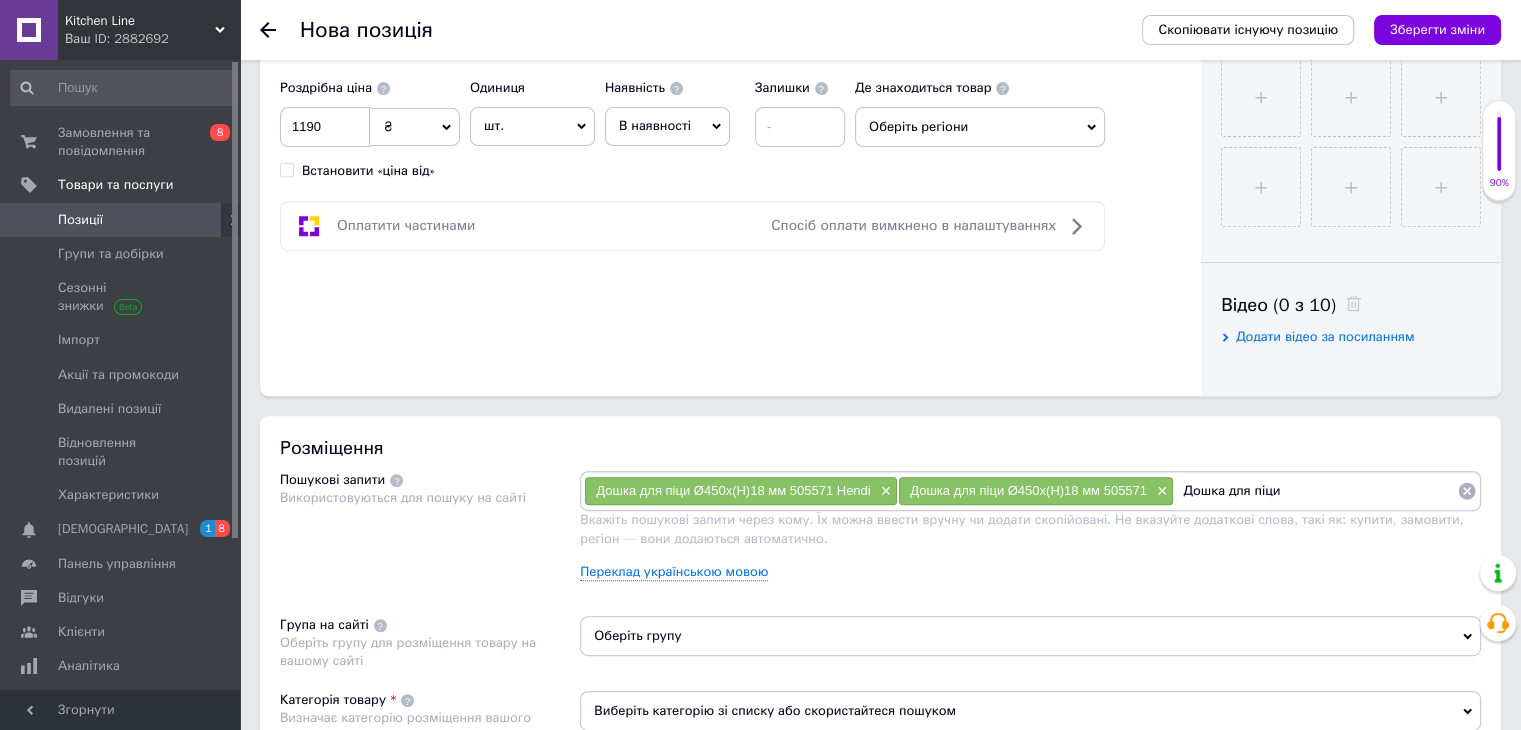 scroll, scrollTop: 0, scrollLeft: 0, axis: both 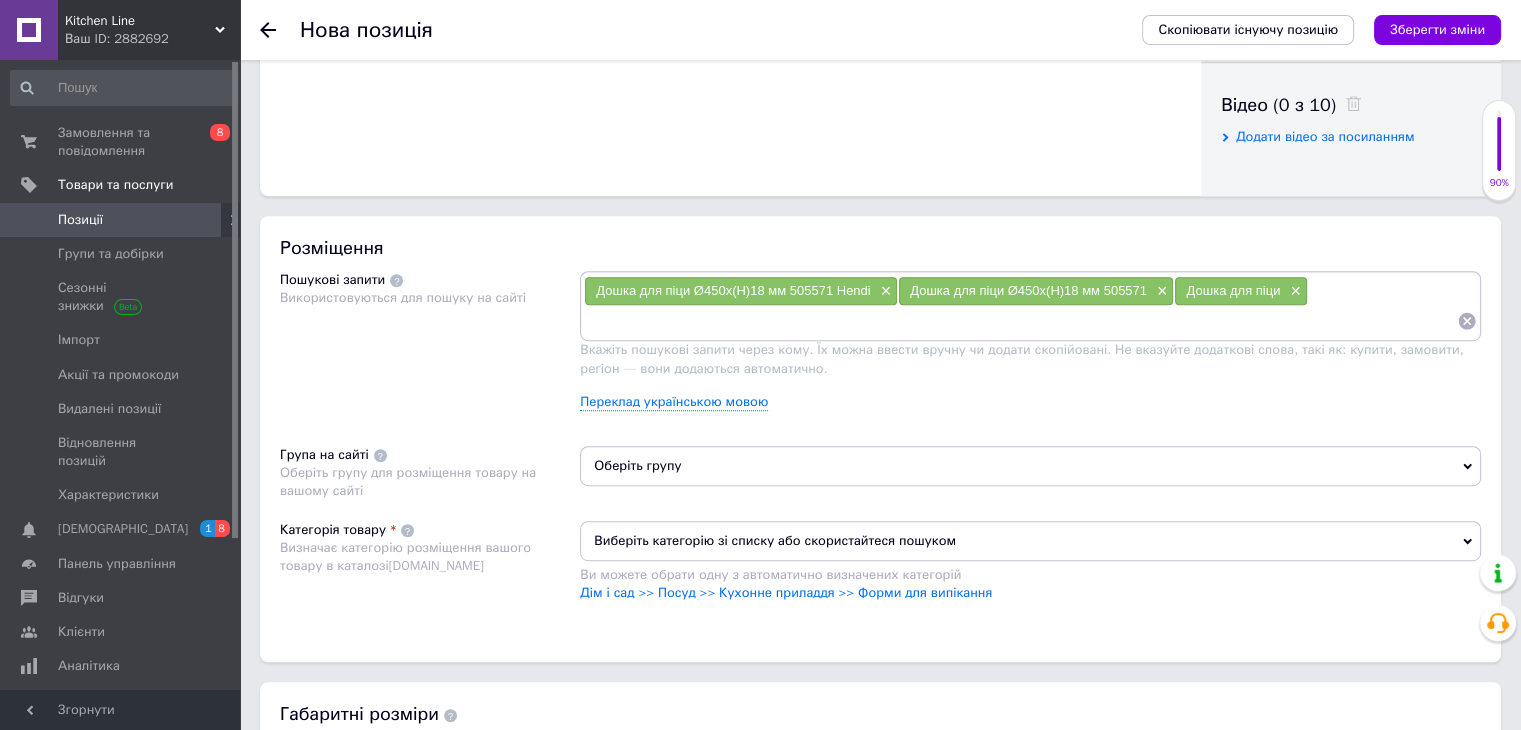 click on "Оберіть групу" at bounding box center (1030, 466) 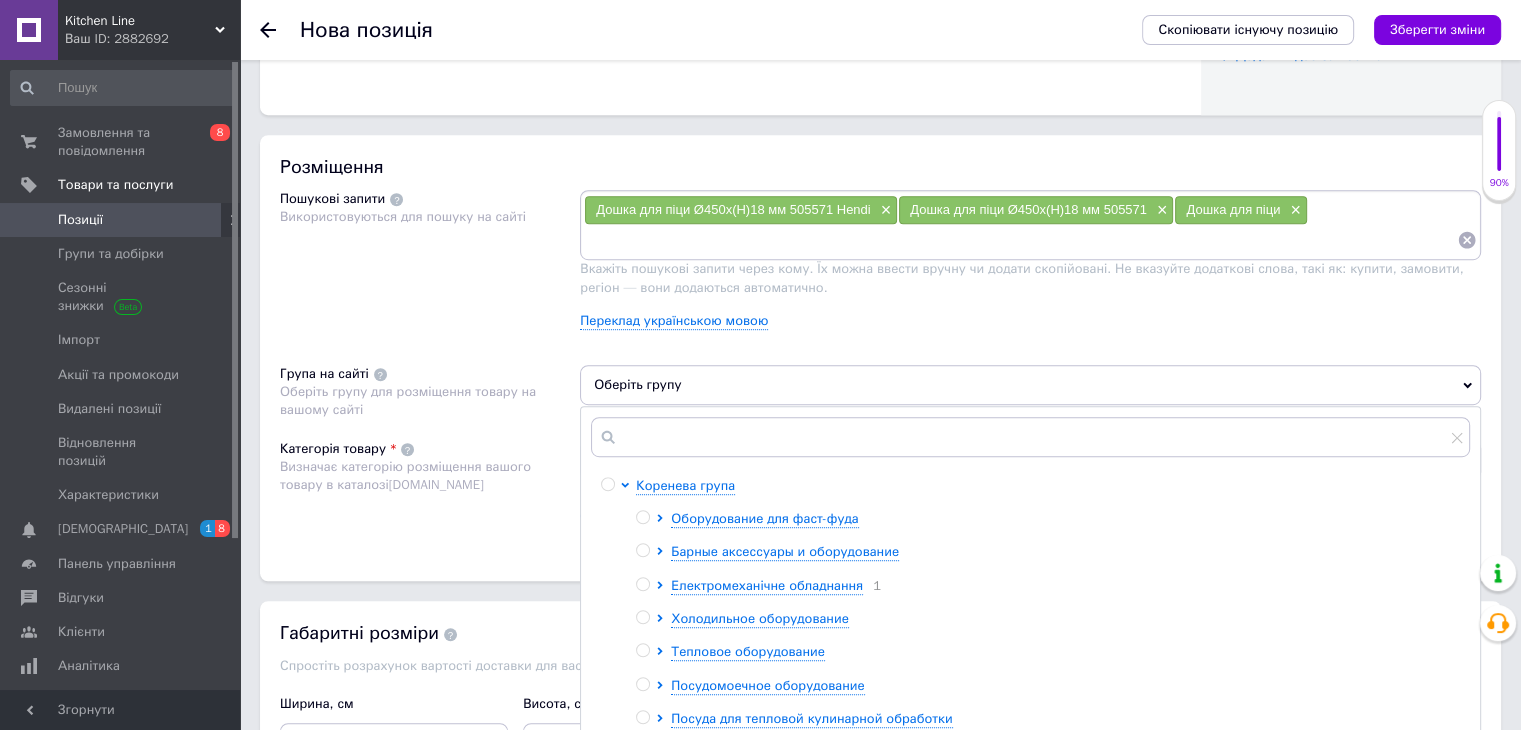 scroll, scrollTop: 1200, scrollLeft: 0, axis: vertical 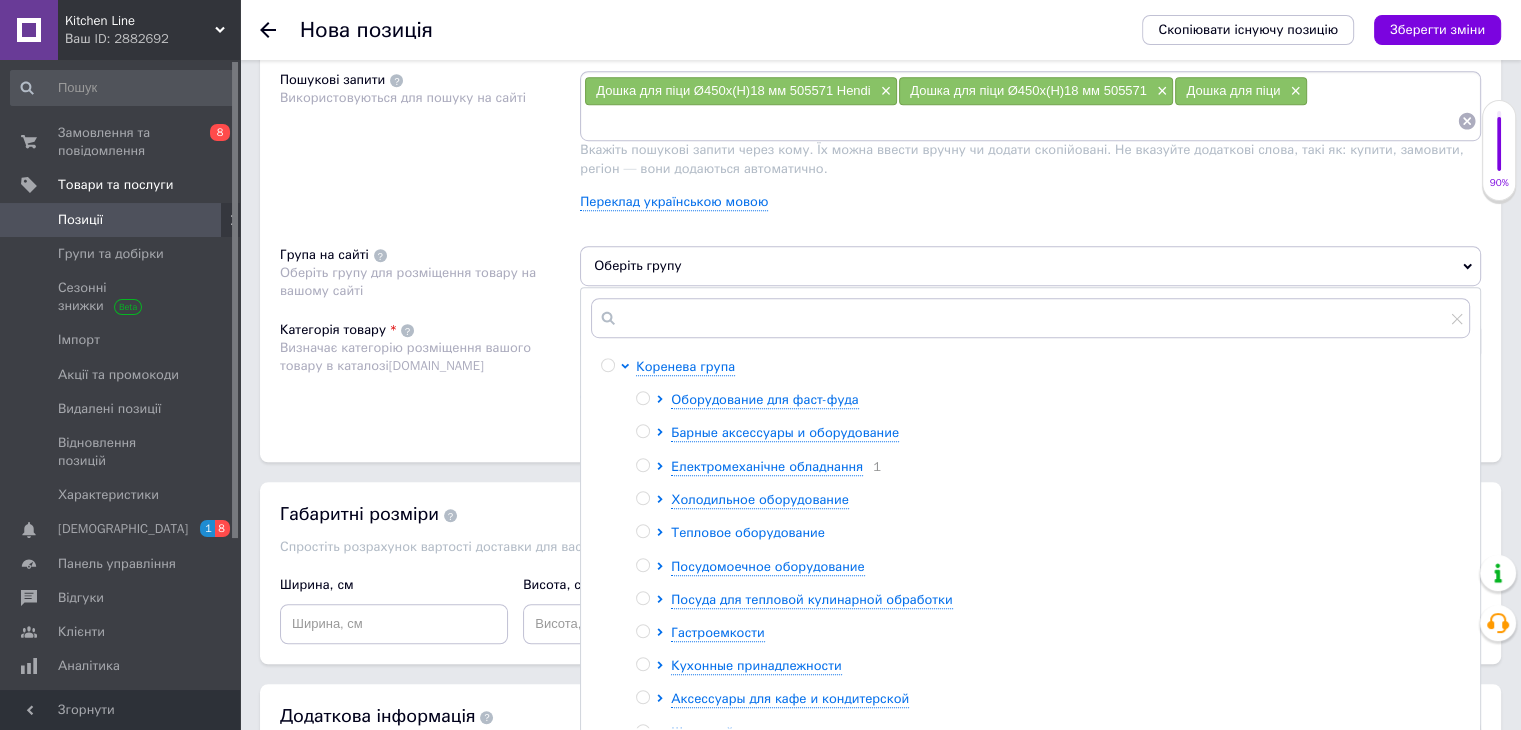 click on "Тепловое оборудование" at bounding box center (748, 532) 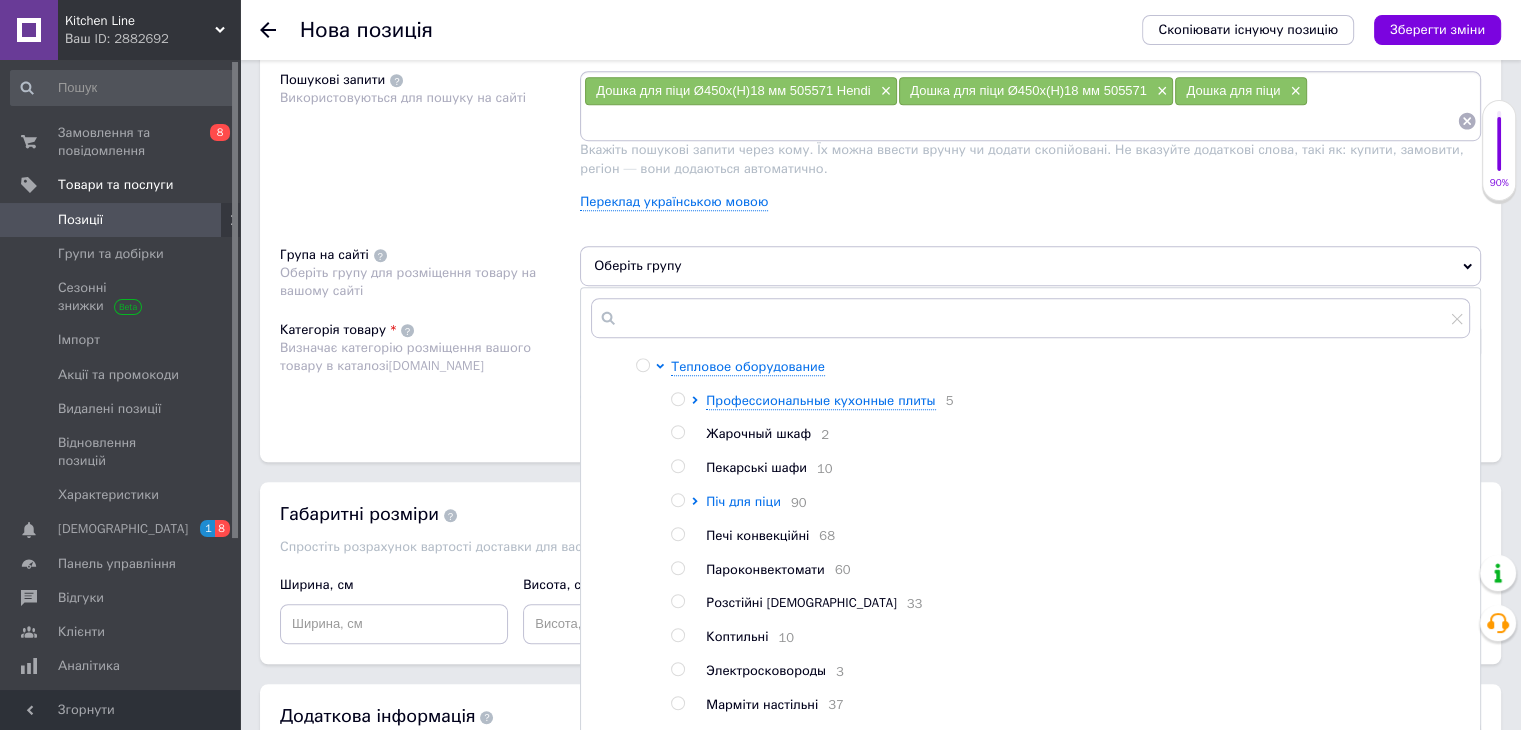 scroll, scrollTop: 200, scrollLeft: 0, axis: vertical 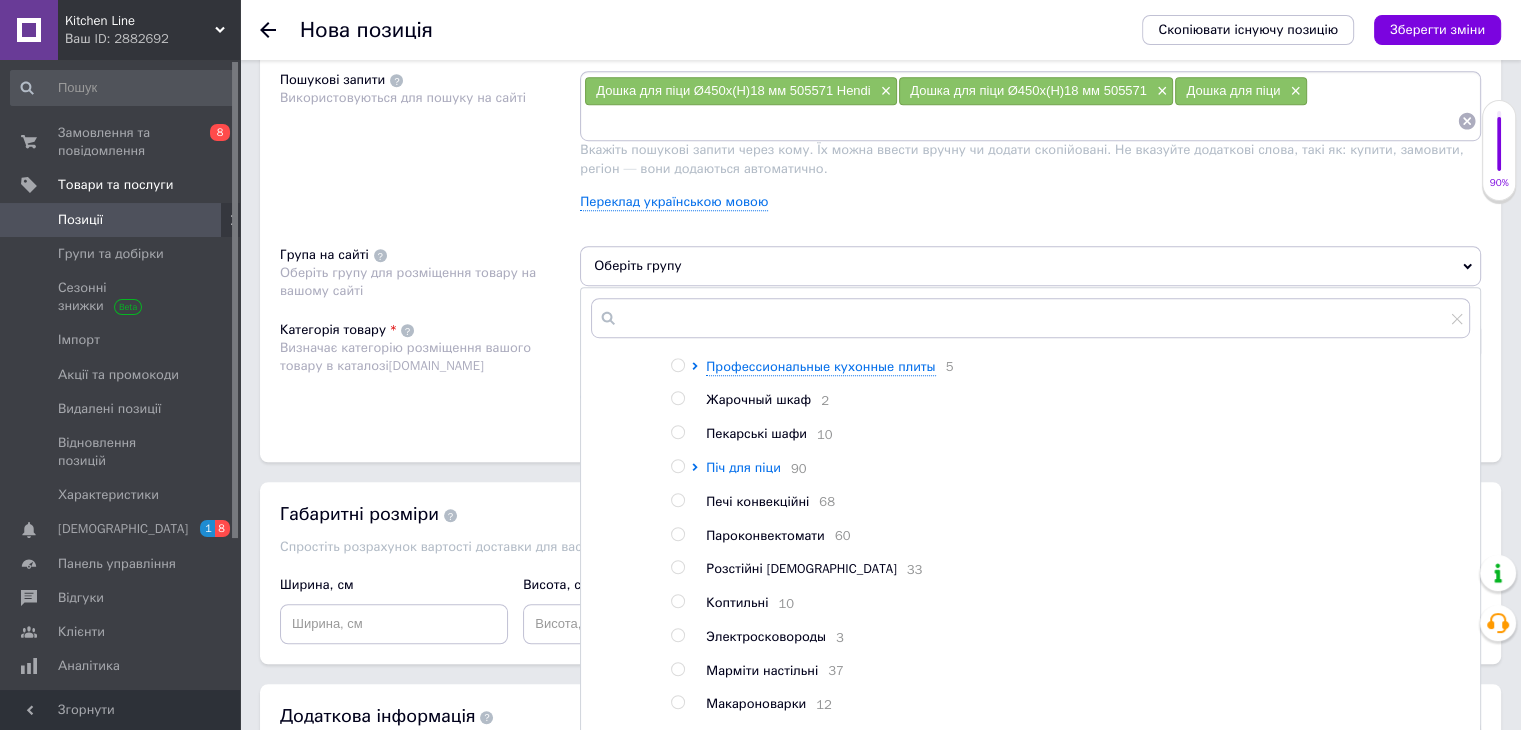 click on "Піч для піци" at bounding box center [743, 467] 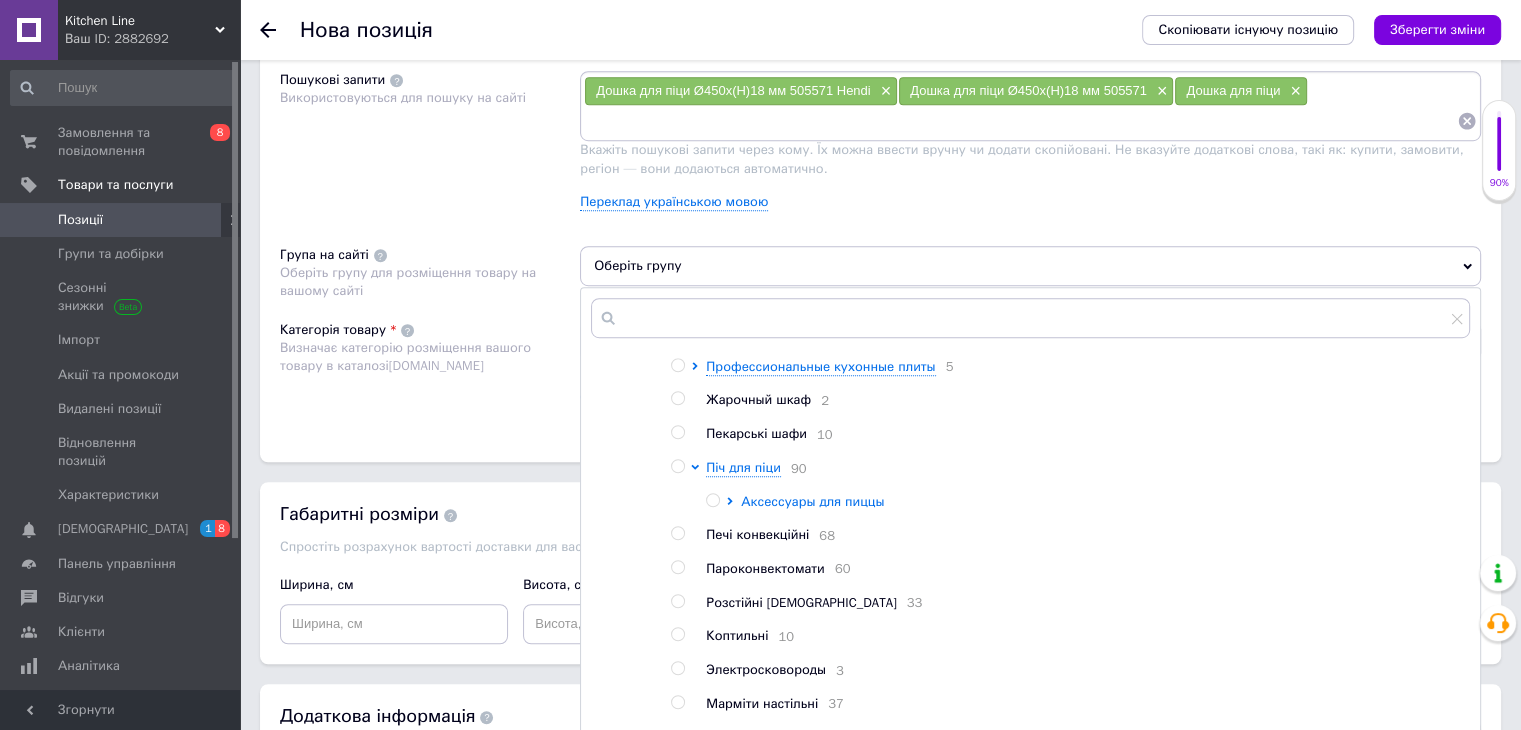 click on "Аксессуары для пиццы" at bounding box center (812, 501) 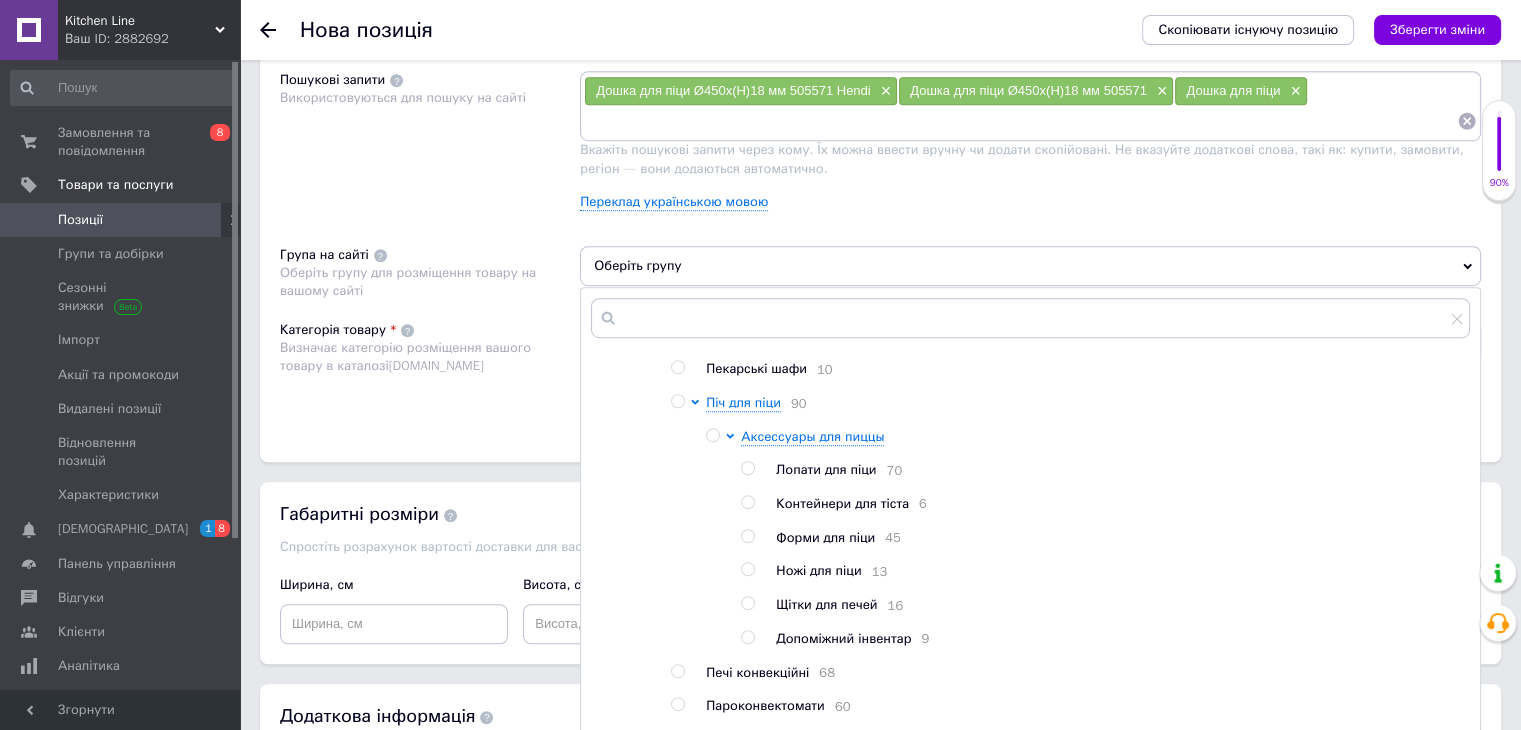 scroll, scrollTop: 300, scrollLeft: 0, axis: vertical 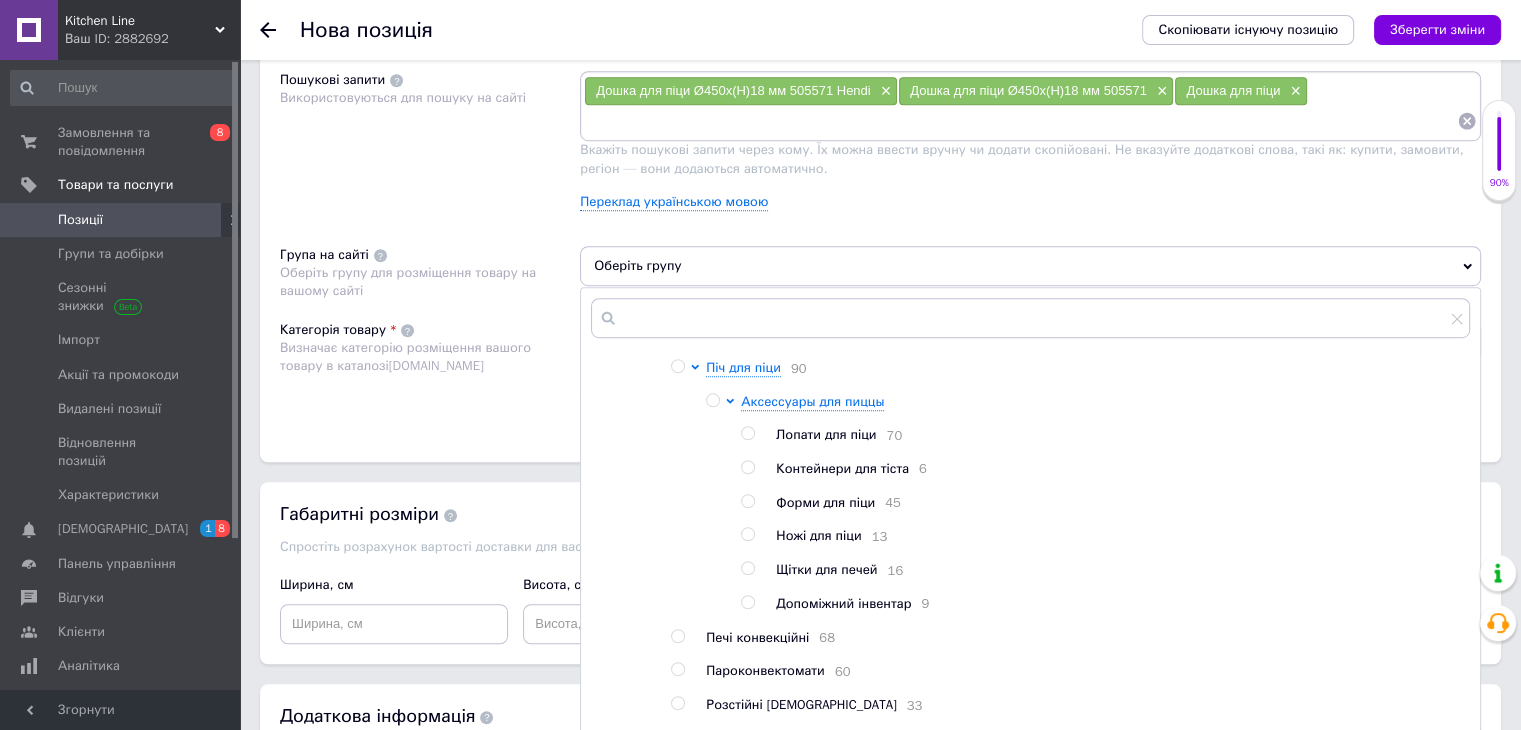 click on "Форми для піци" at bounding box center (825, 502) 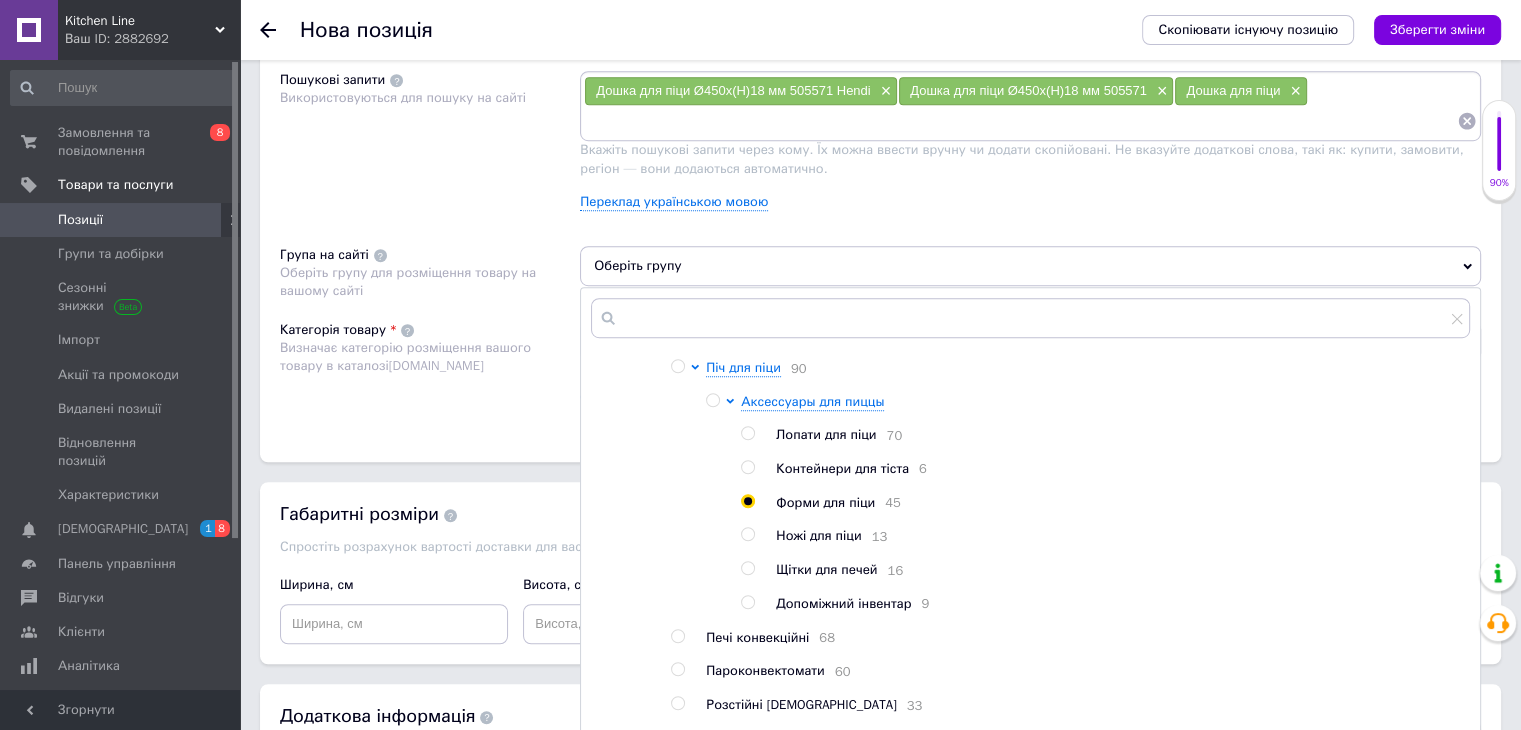 radio on "true" 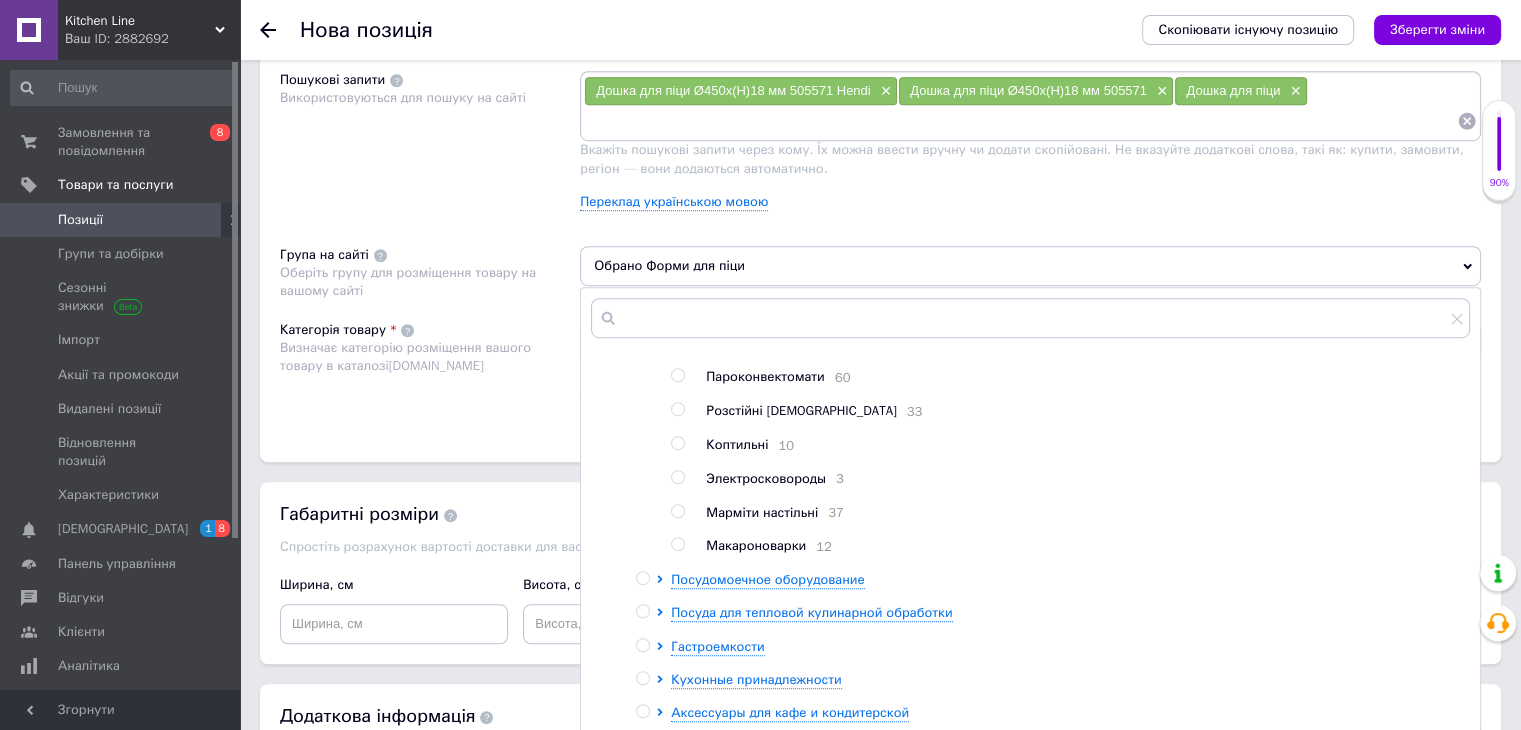 scroll, scrollTop: 600, scrollLeft: 0, axis: vertical 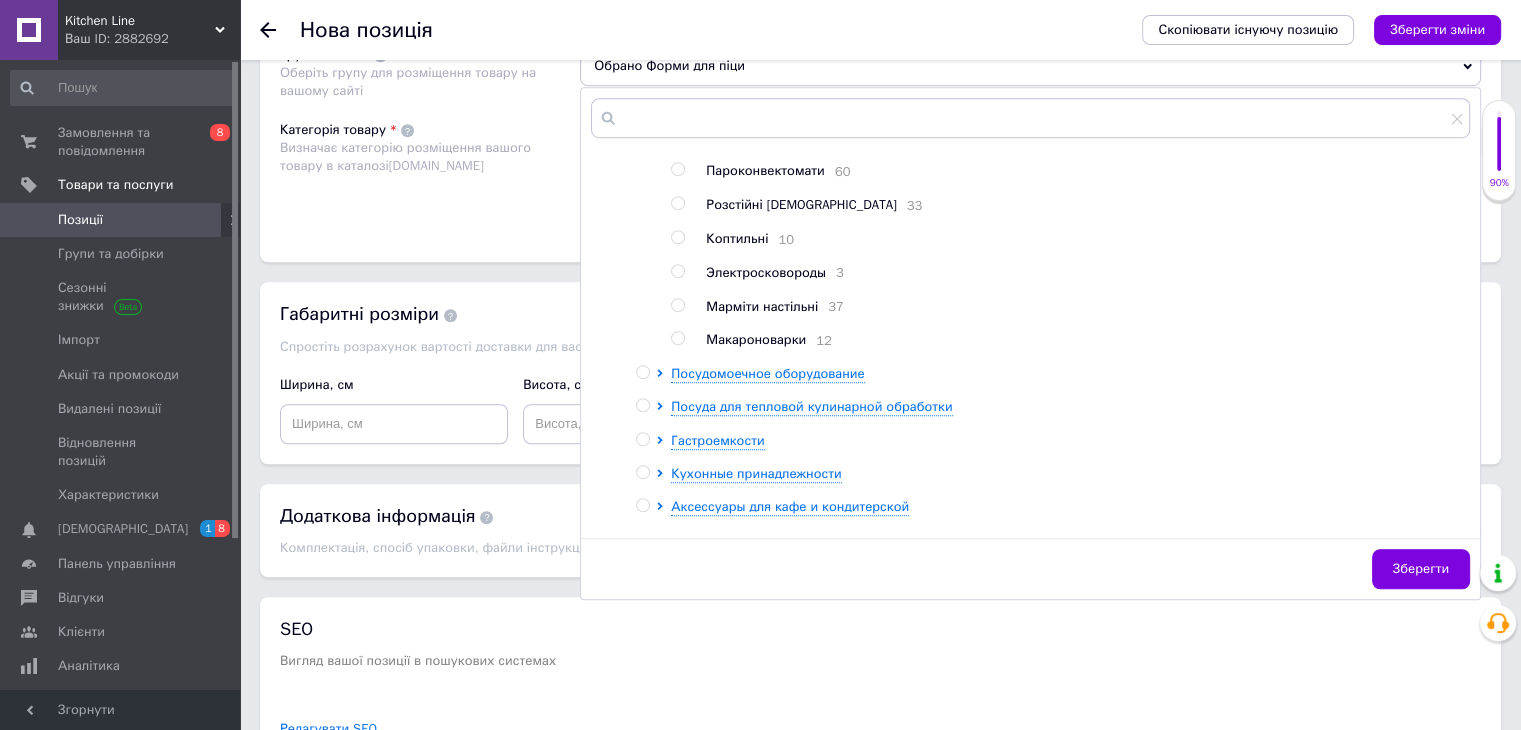 click on "Зберегти" at bounding box center (1421, 569) 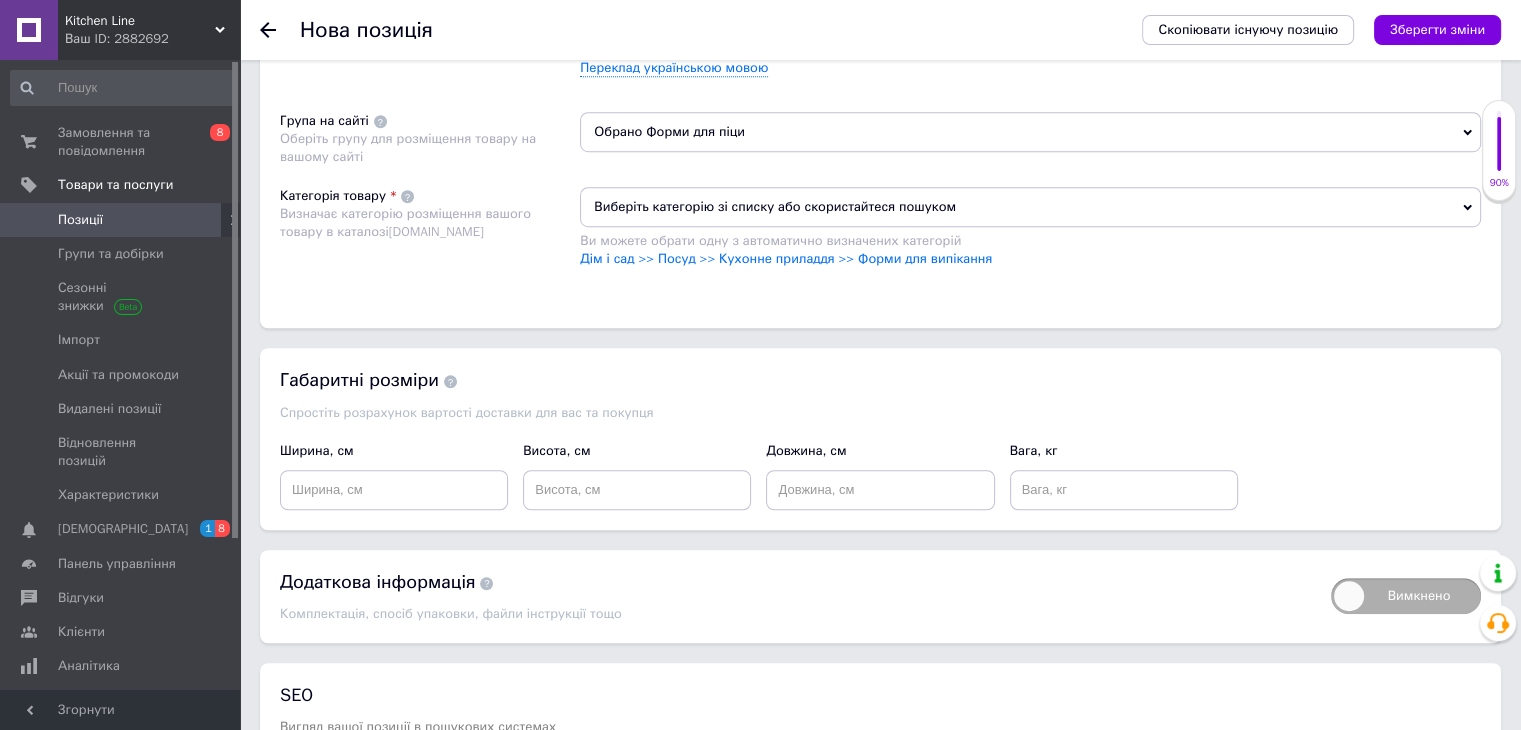scroll, scrollTop: 1300, scrollLeft: 0, axis: vertical 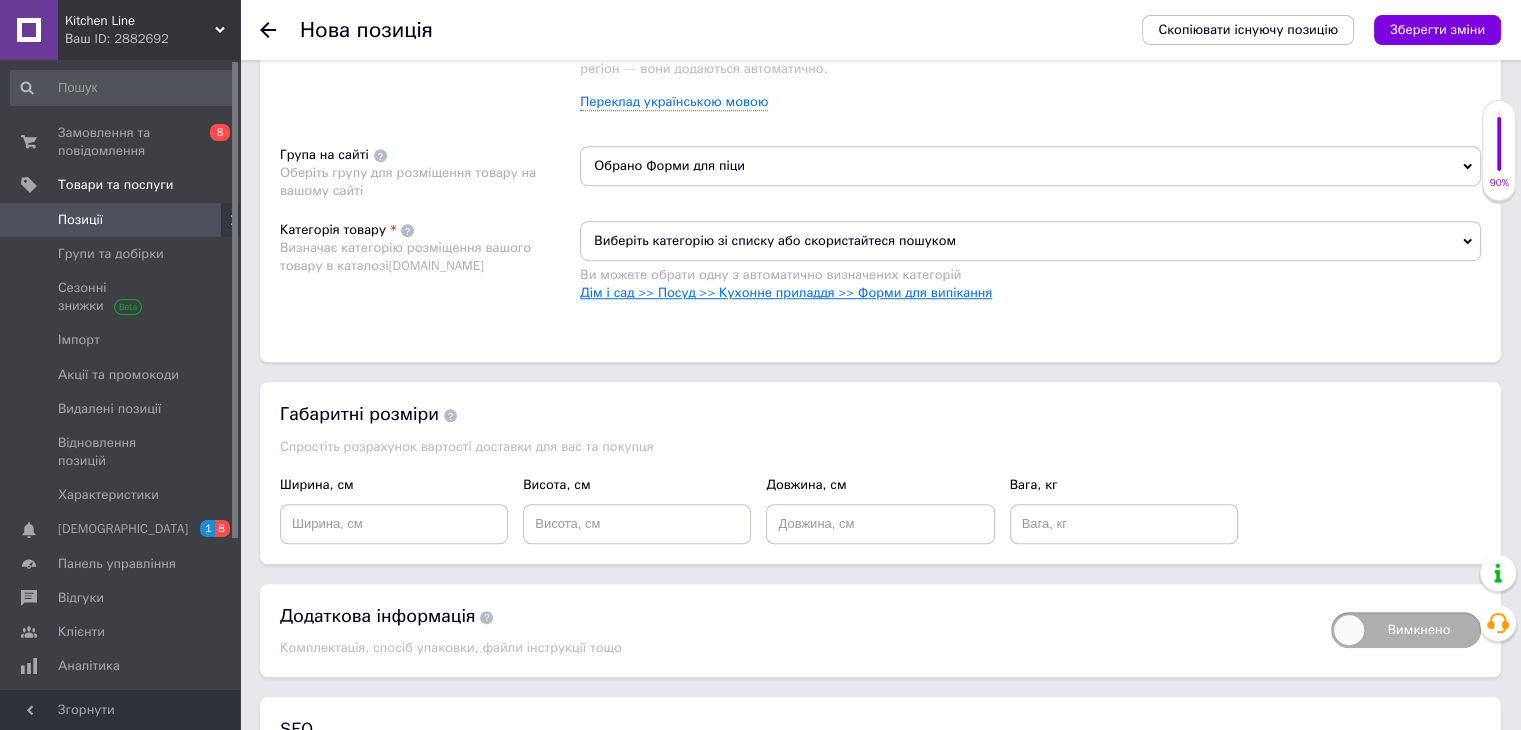 click on "Дім і сад >> Посуд >> Кухонне приладдя >> Форми для випікання" at bounding box center [786, 292] 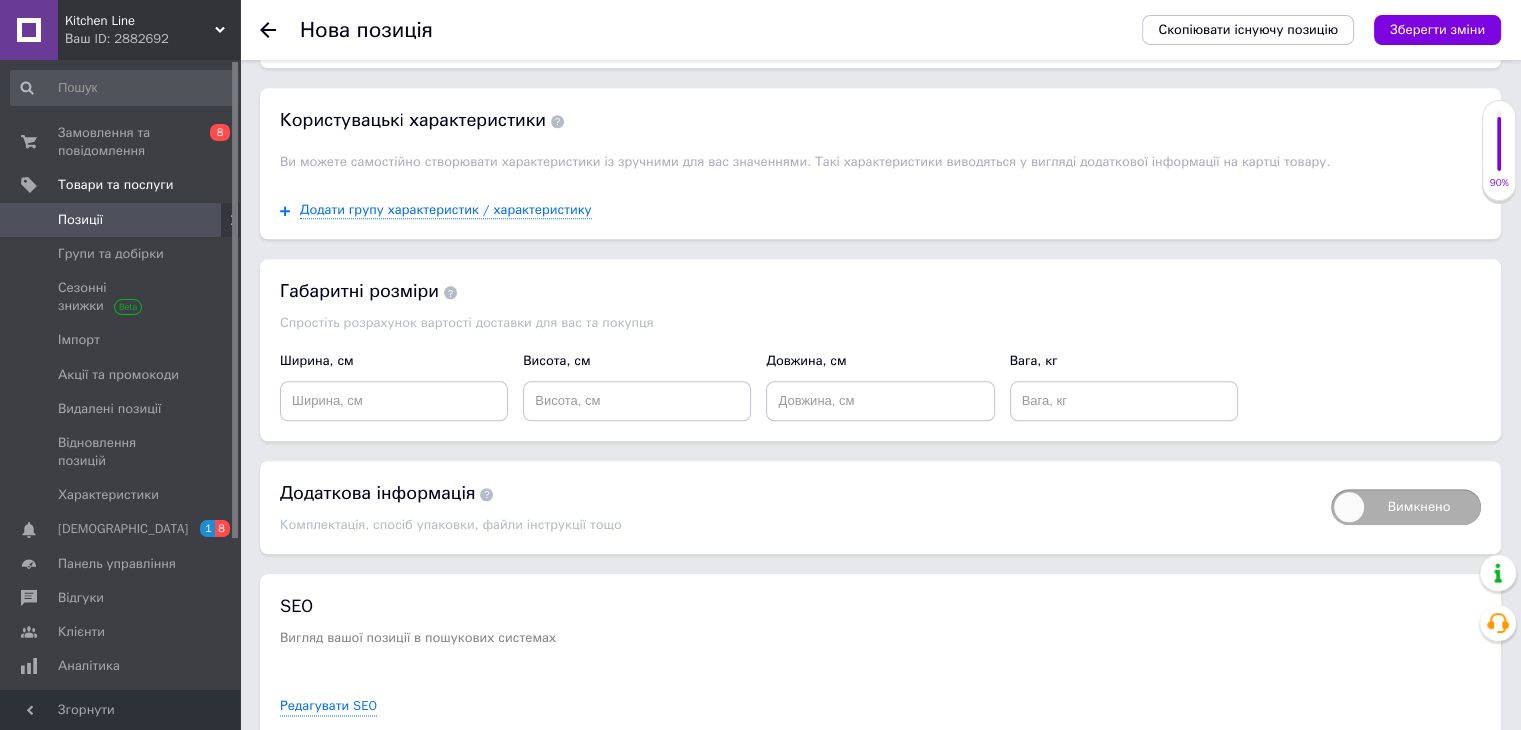 scroll, scrollTop: 2200, scrollLeft: 0, axis: vertical 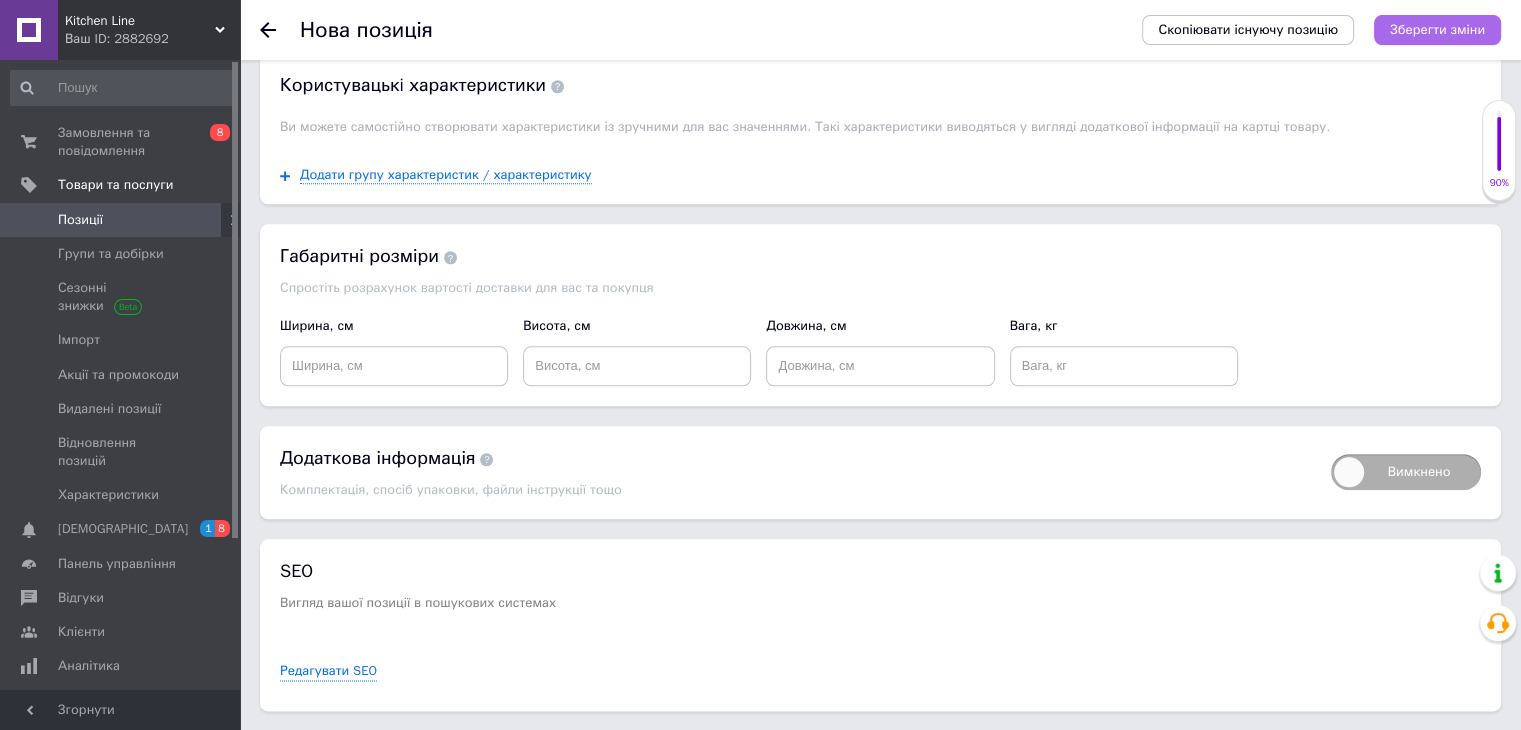 click on "Зберегти зміни" at bounding box center [1437, 29] 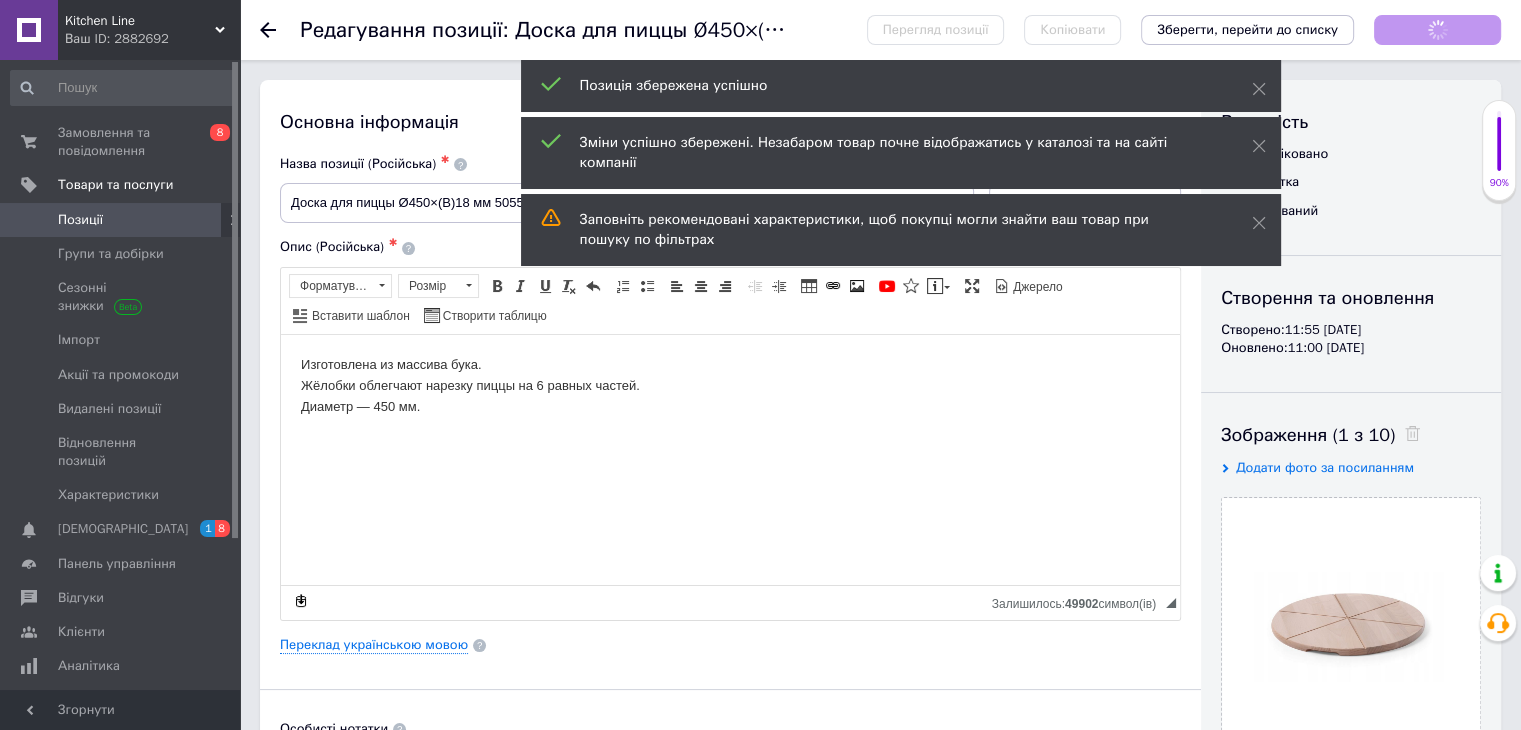 scroll, scrollTop: 0, scrollLeft: 0, axis: both 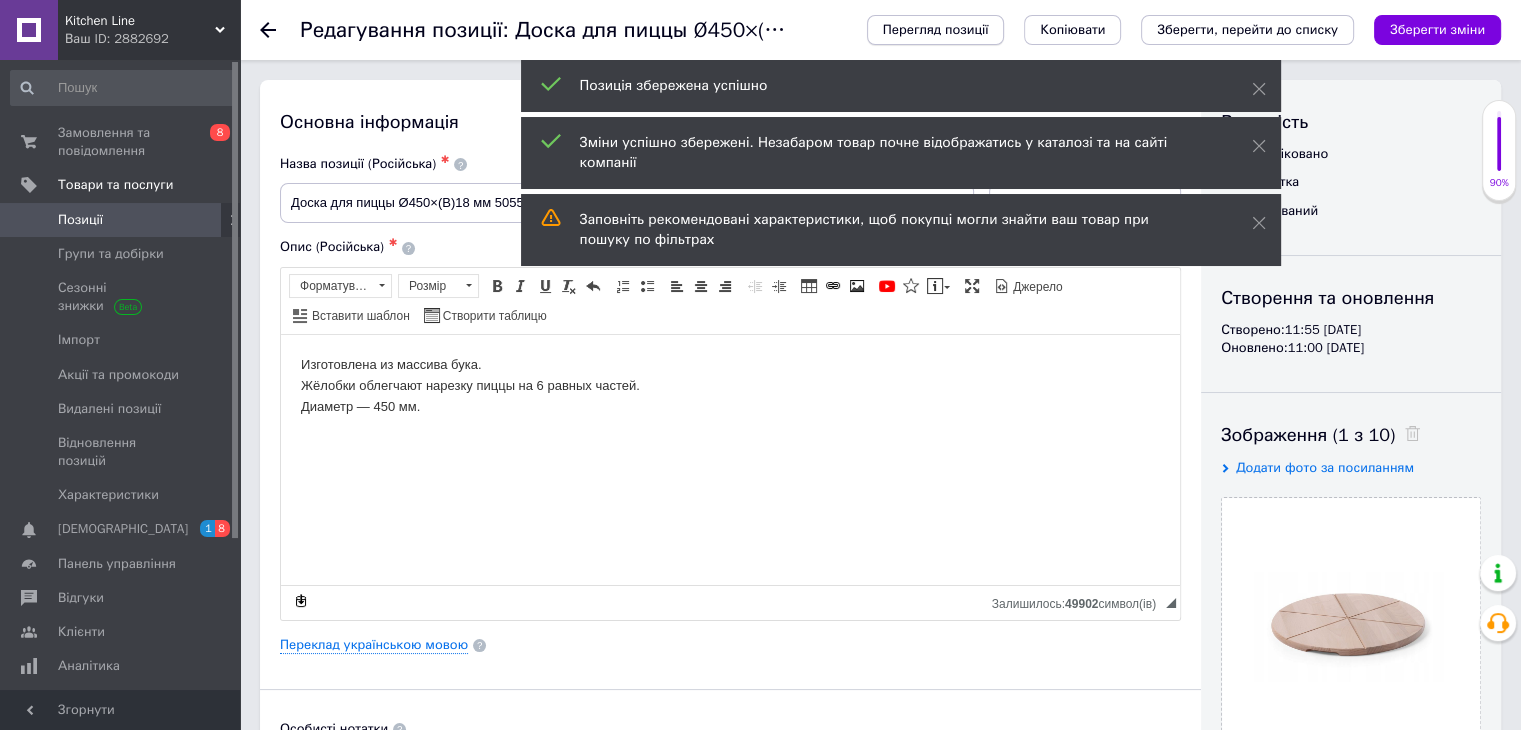 click on "Перегляд позиції" at bounding box center [936, 30] 